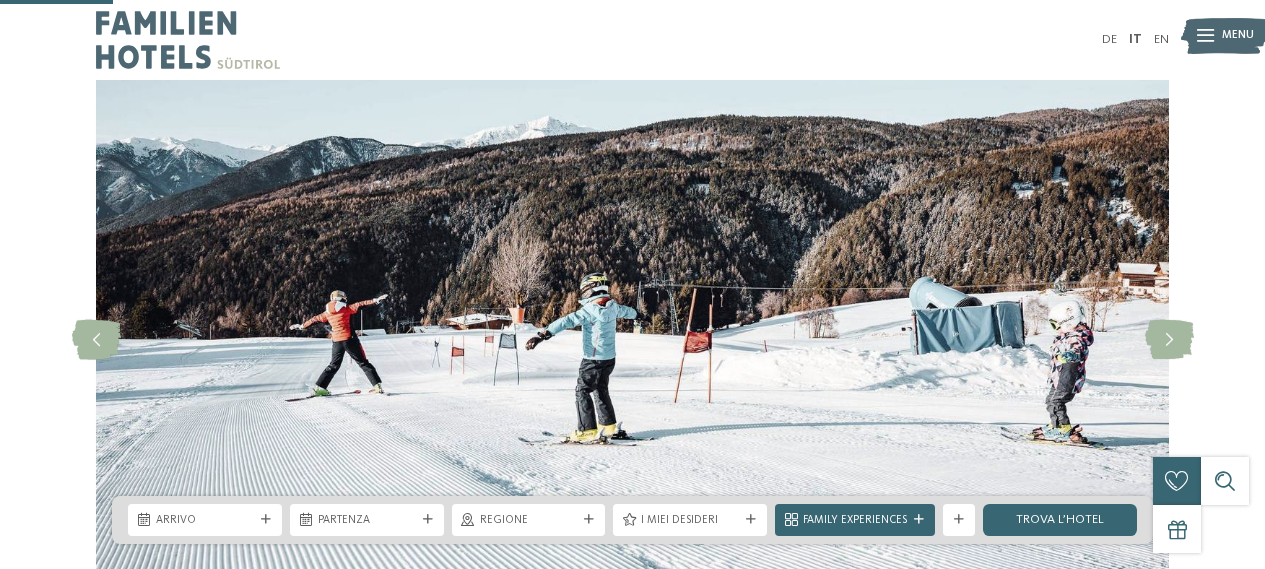 scroll, scrollTop: 400, scrollLeft: 0, axis: vertical 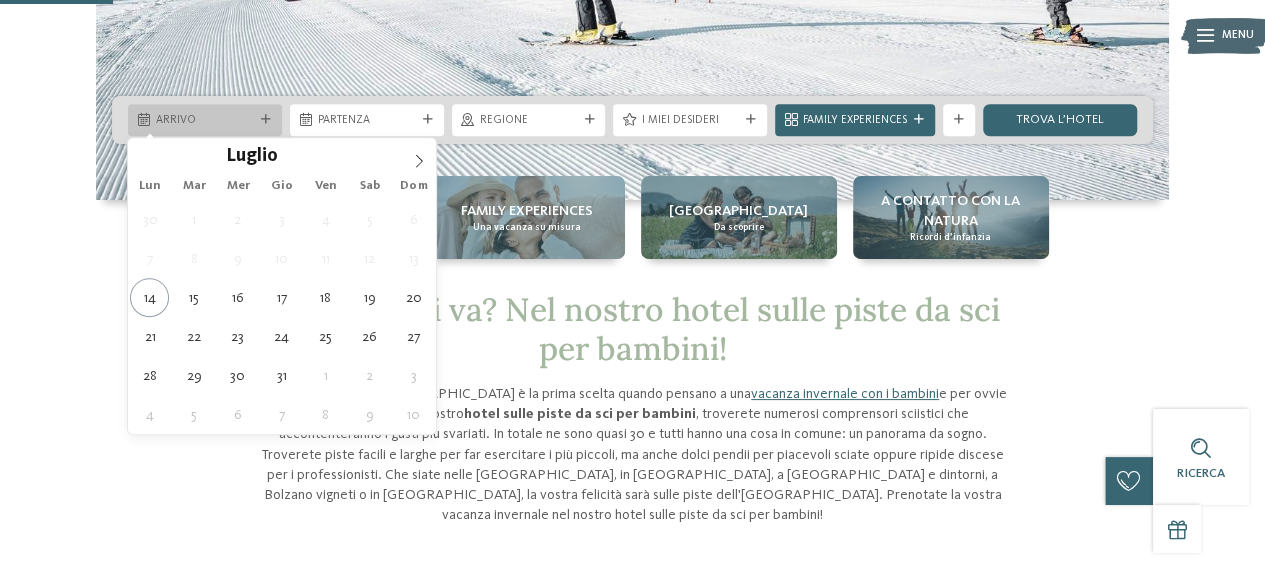 click at bounding box center [266, 120] 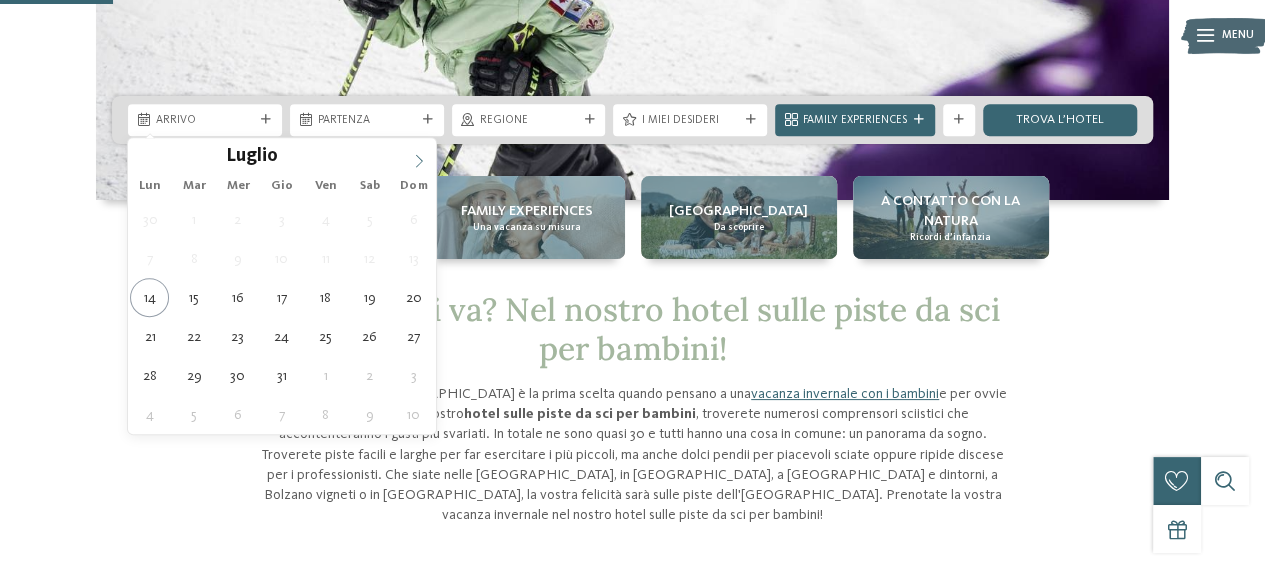 click 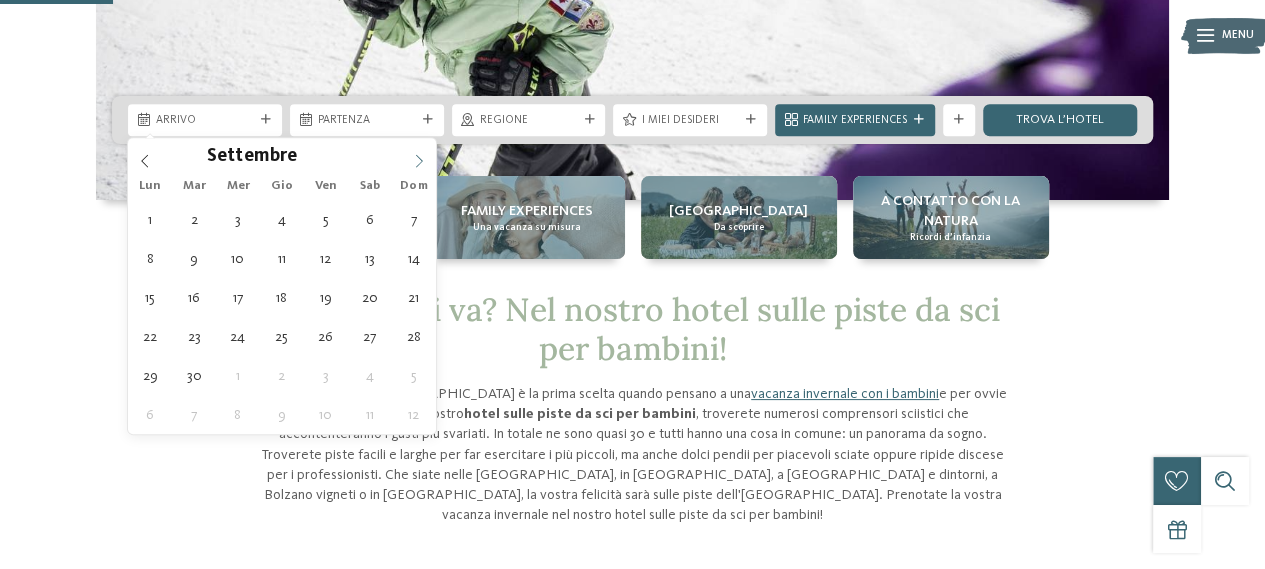 click 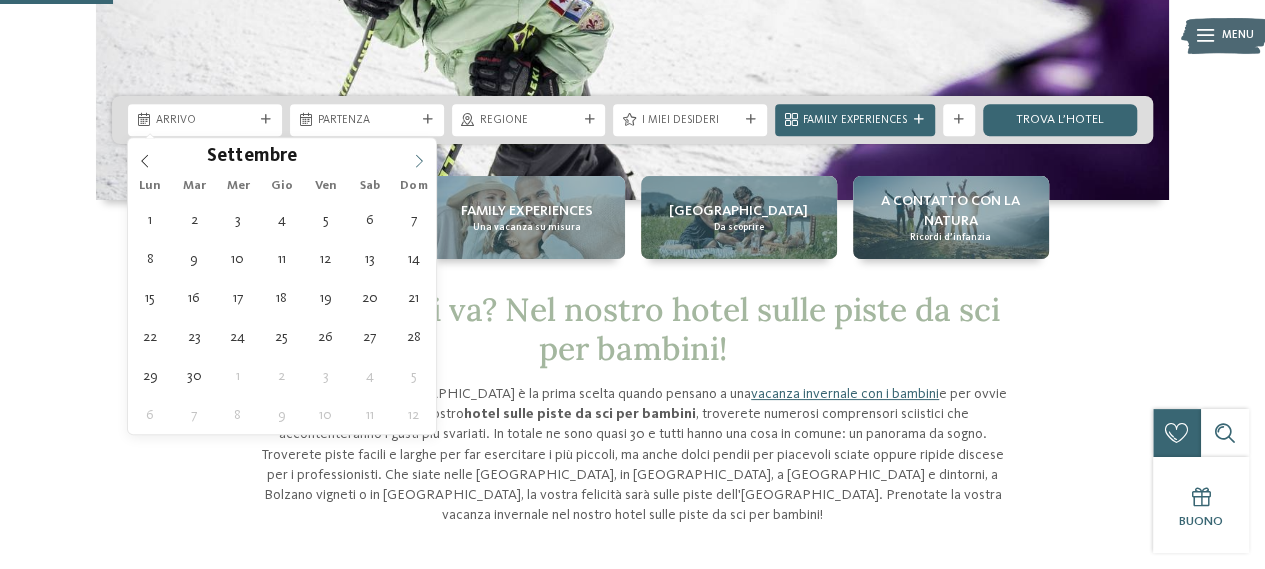 click at bounding box center [407, 151] 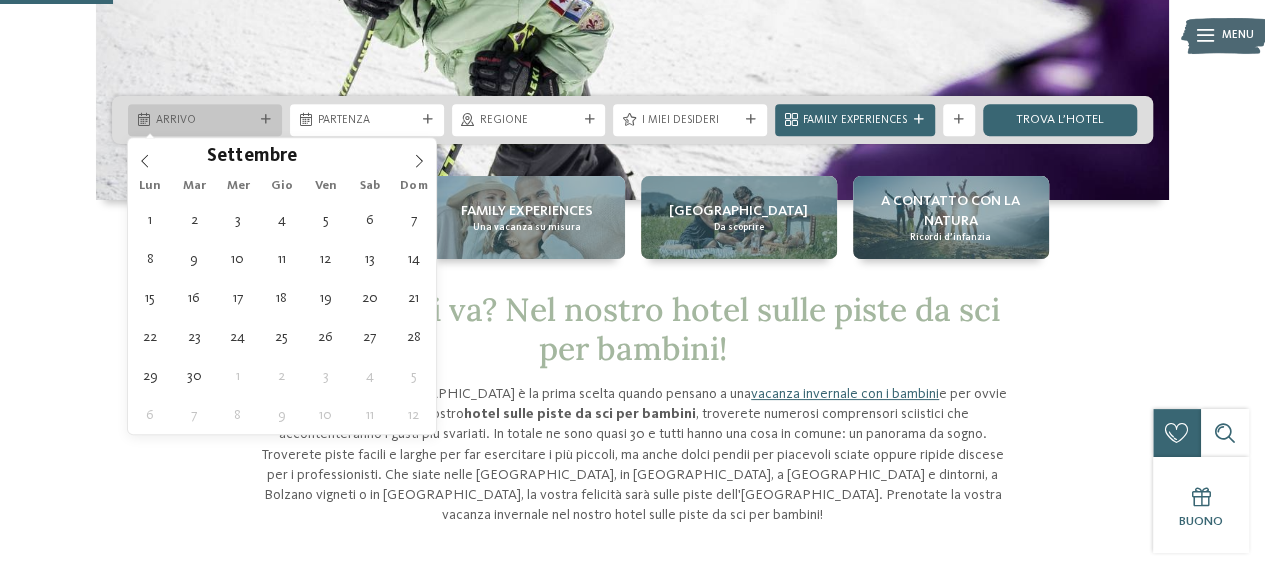 click on "Arrivo" at bounding box center (205, 121) 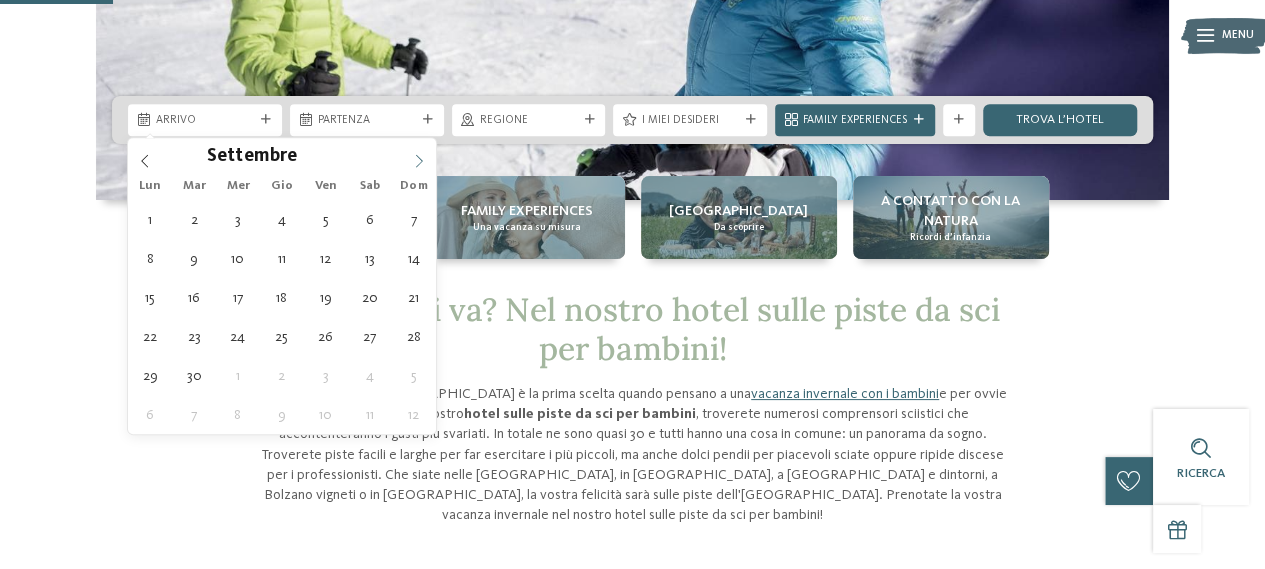 click 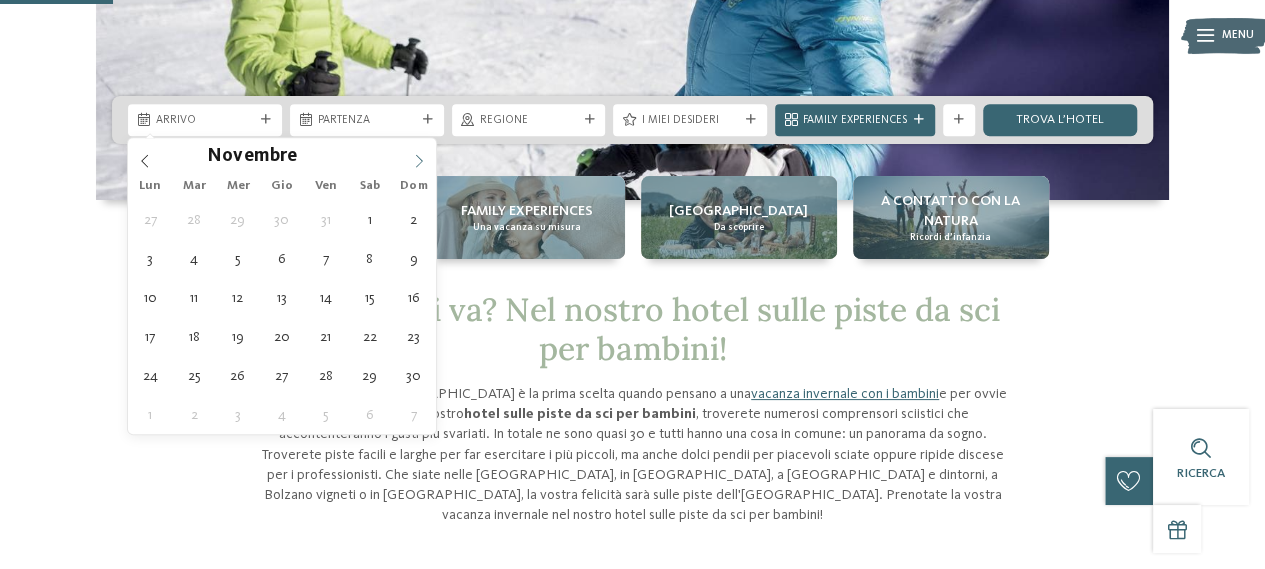 click 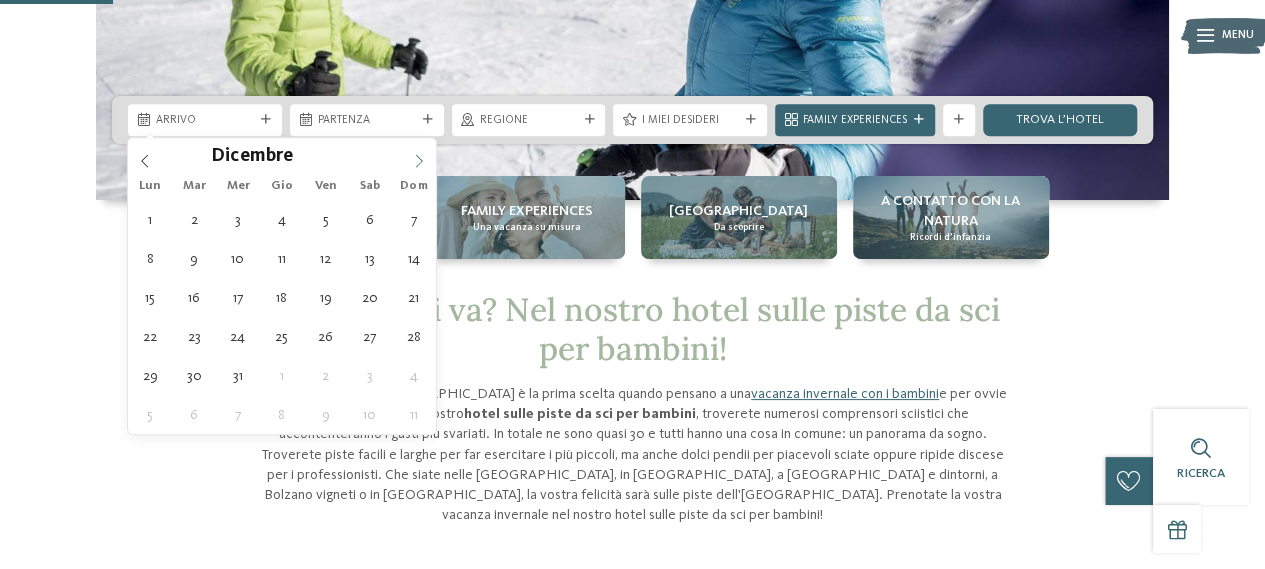 click 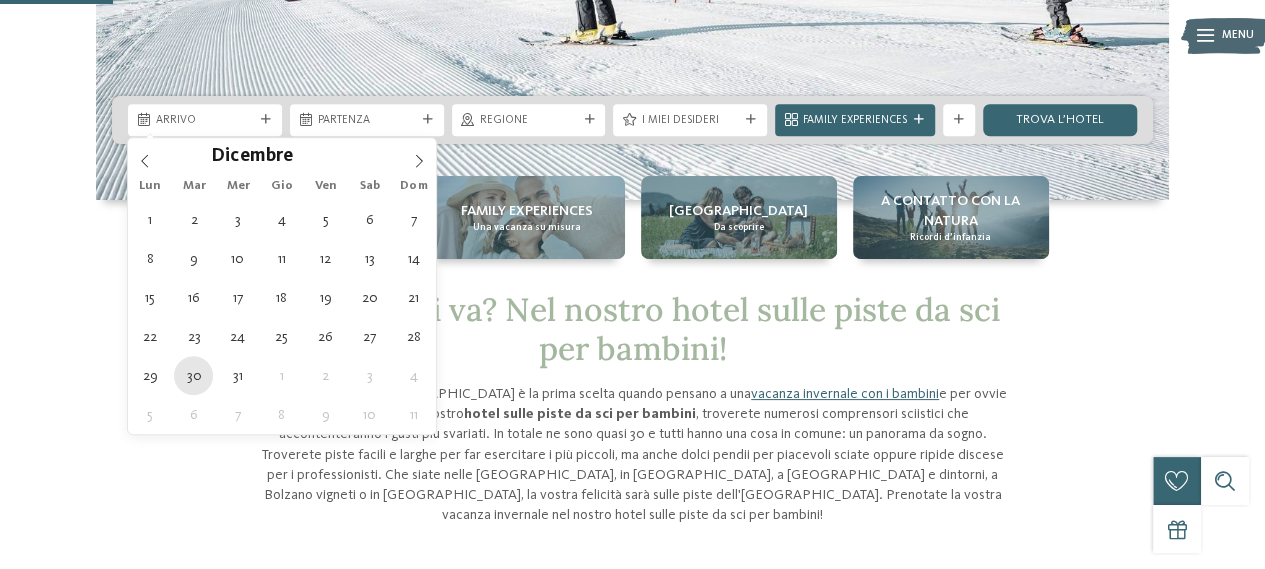 type on "30.12.2025" 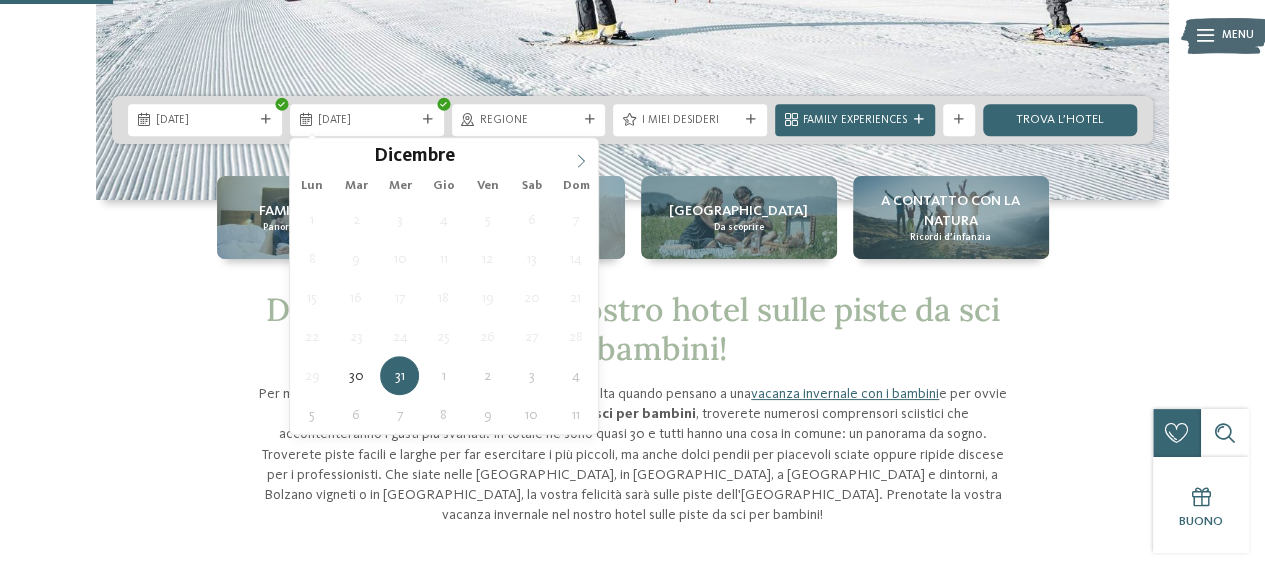 type on "****" 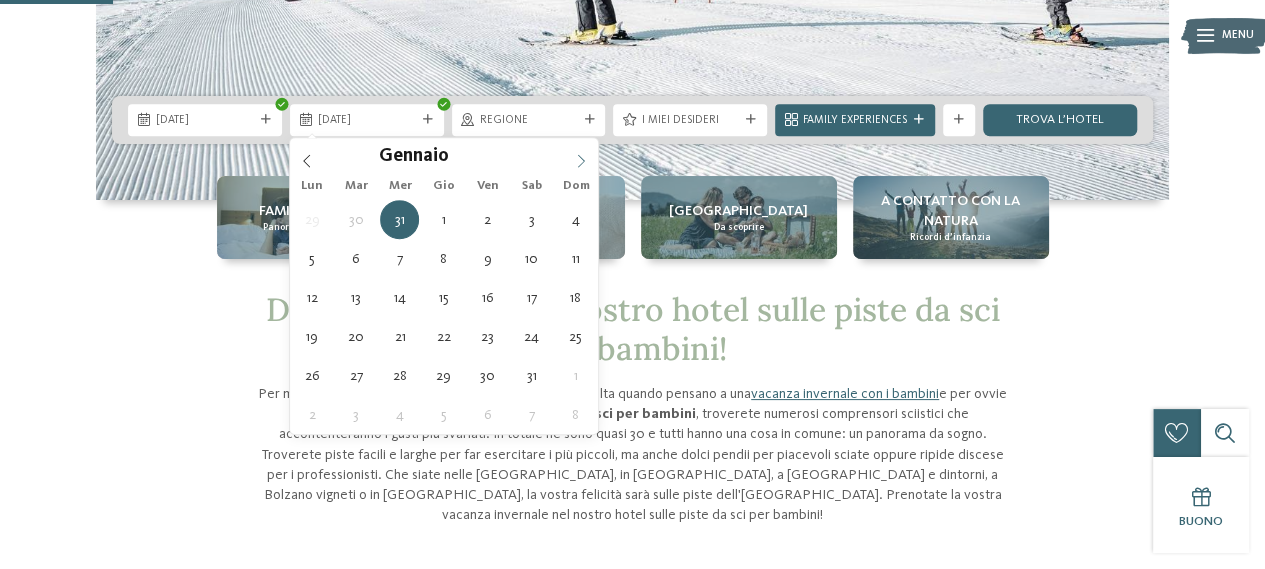 click 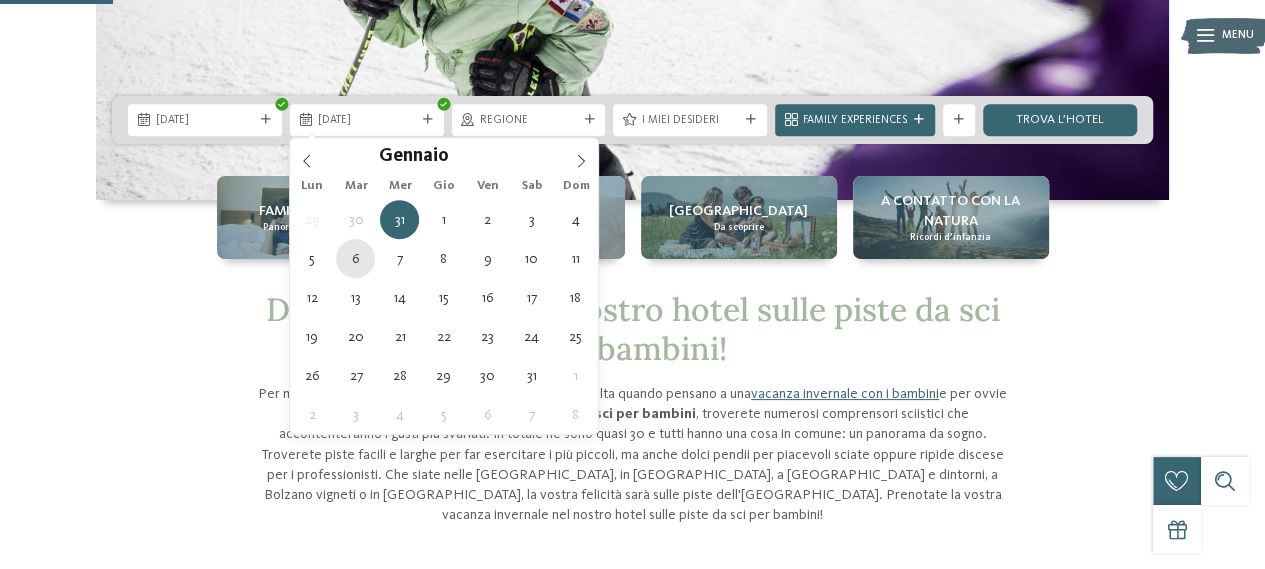 type on "06.01.2026" 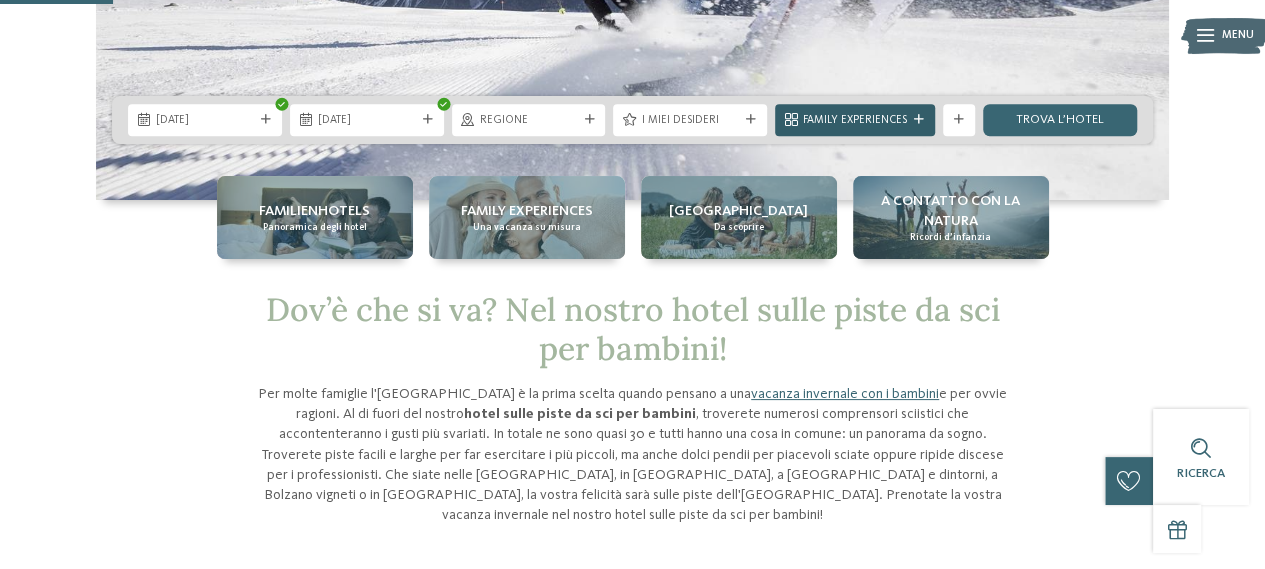 click on "Family Experiences" at bounding box center (855, 121) 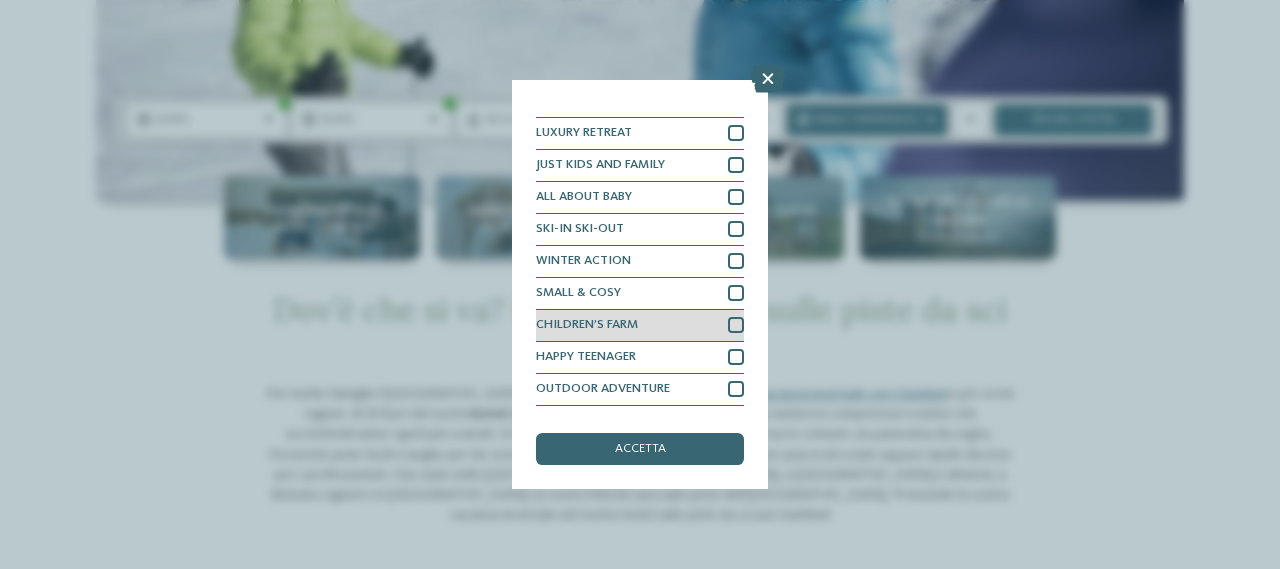 scroll, scrollTop: 0, scrollLeft: 0, axis: both 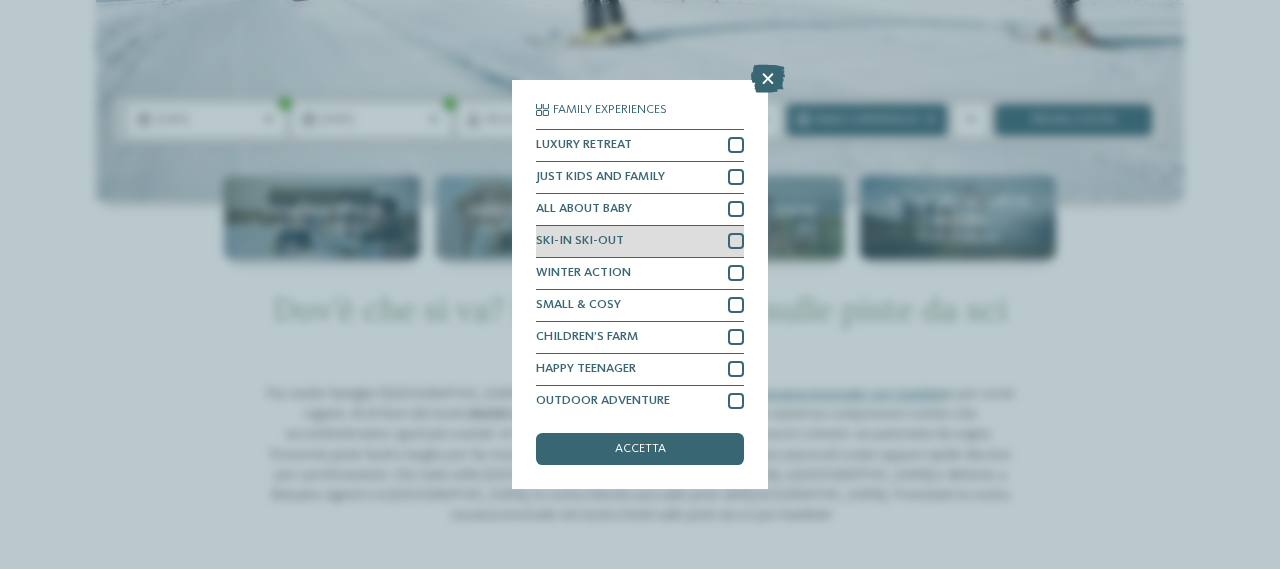 click at bounding box center [736, 241] 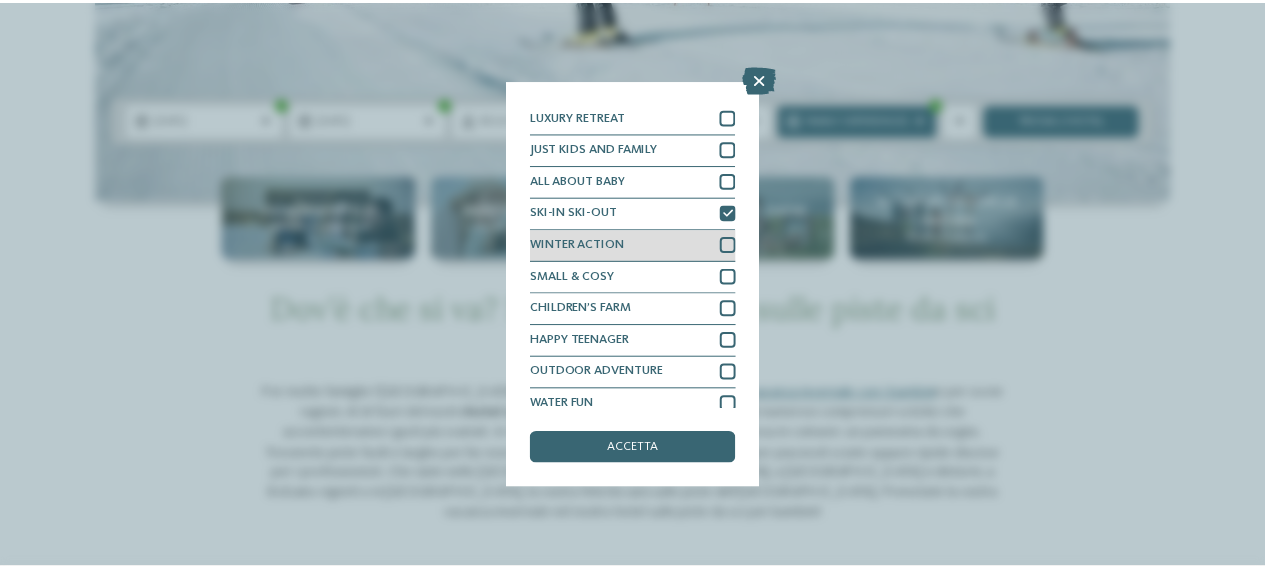 scroll, scrollTop: 40, scrollLeft: 0, axis: vertical 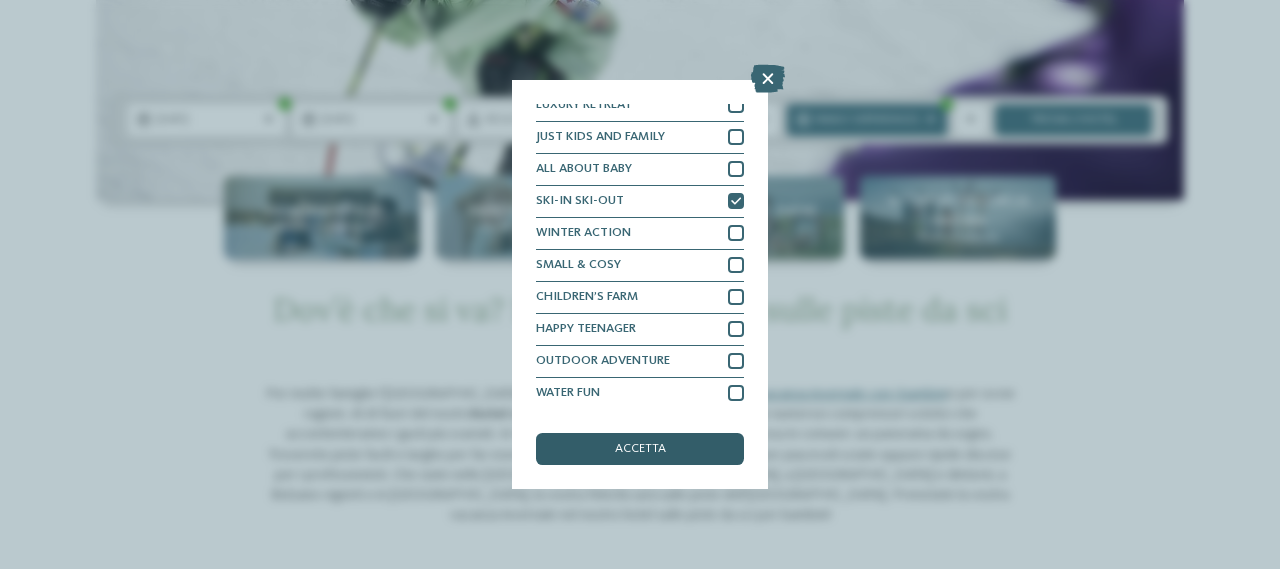 click on "accetta" at bounding box center [640, 449] 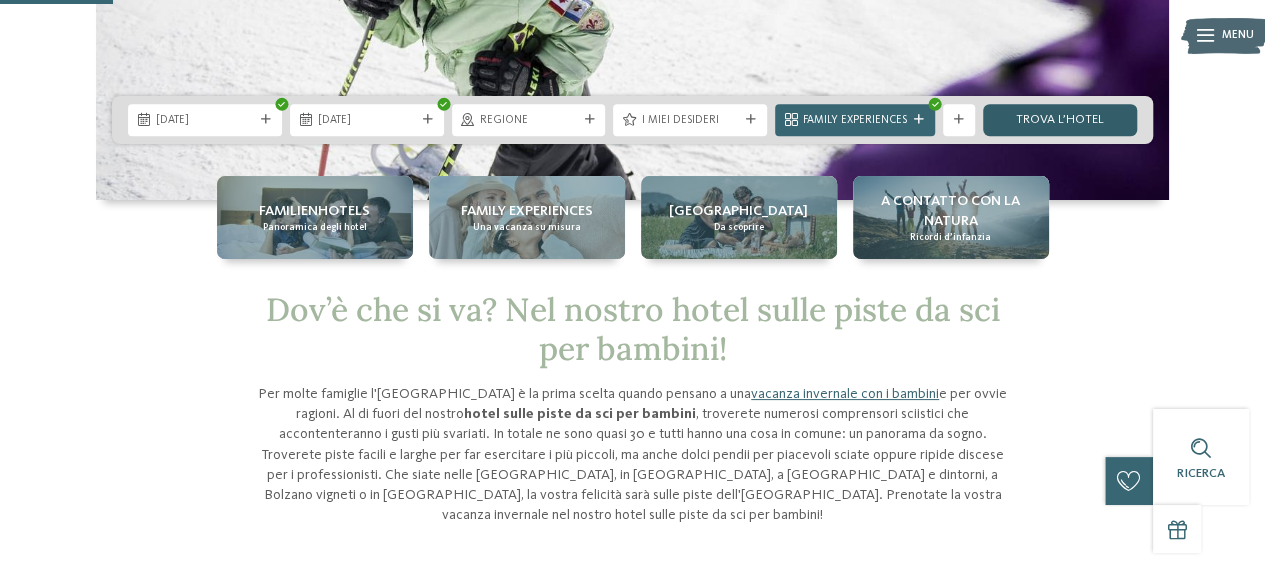 click on "trova l’hotel" at bounding box center [1060, 120] 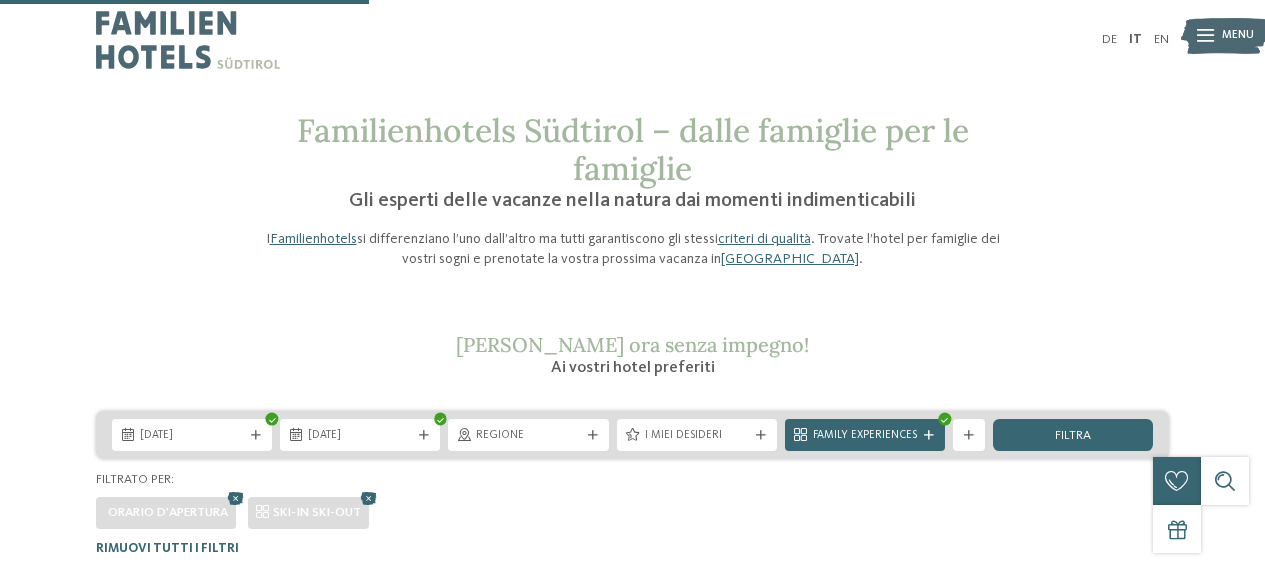 scroll, scrollTop: 594, scrollLeft: 0, axis: vertical 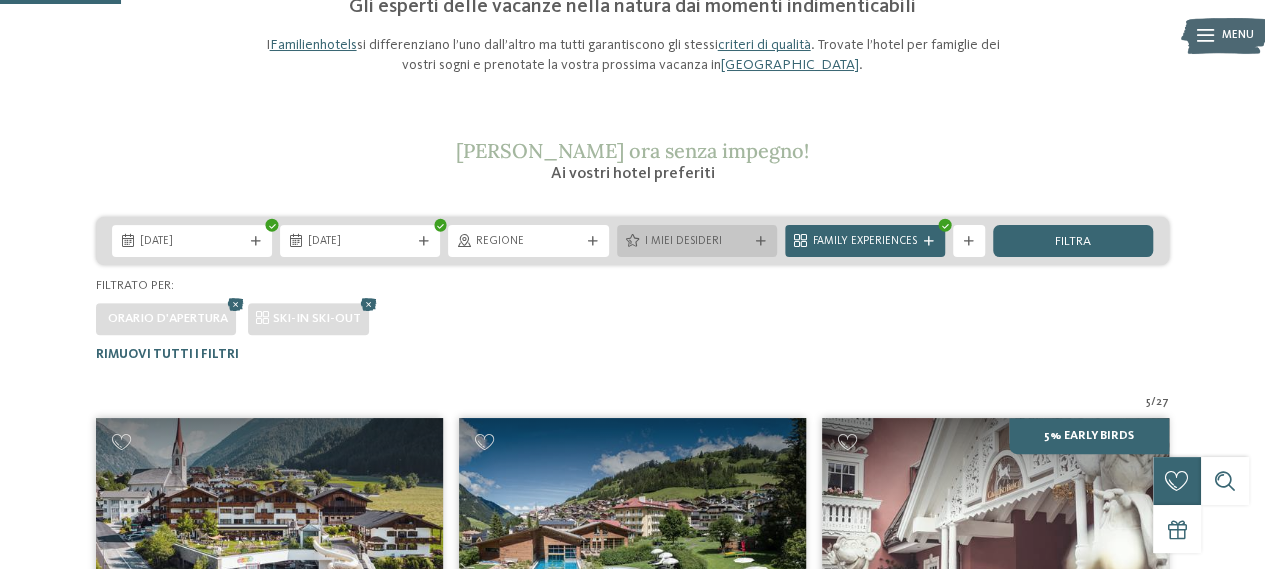 click on "I miei desideri" at bounding box center (697, 242) 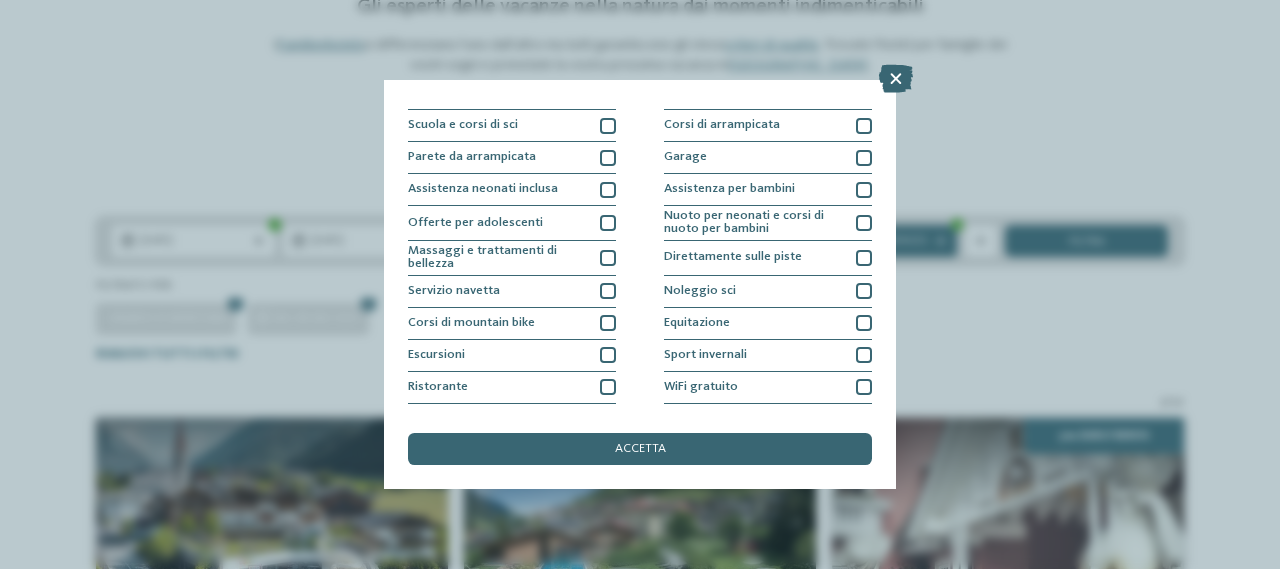 scroll, scrollTop: 270, scrollLeft: 0, axis: vertical 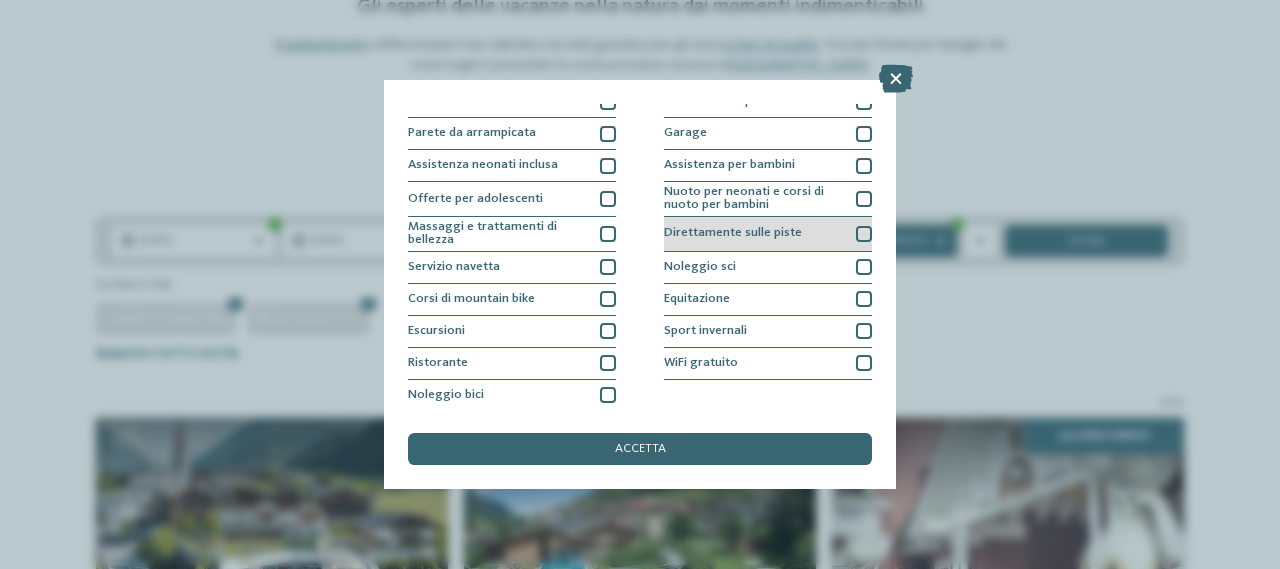 click on "Direttamente sulle piste" at bounding box center [733, 233] 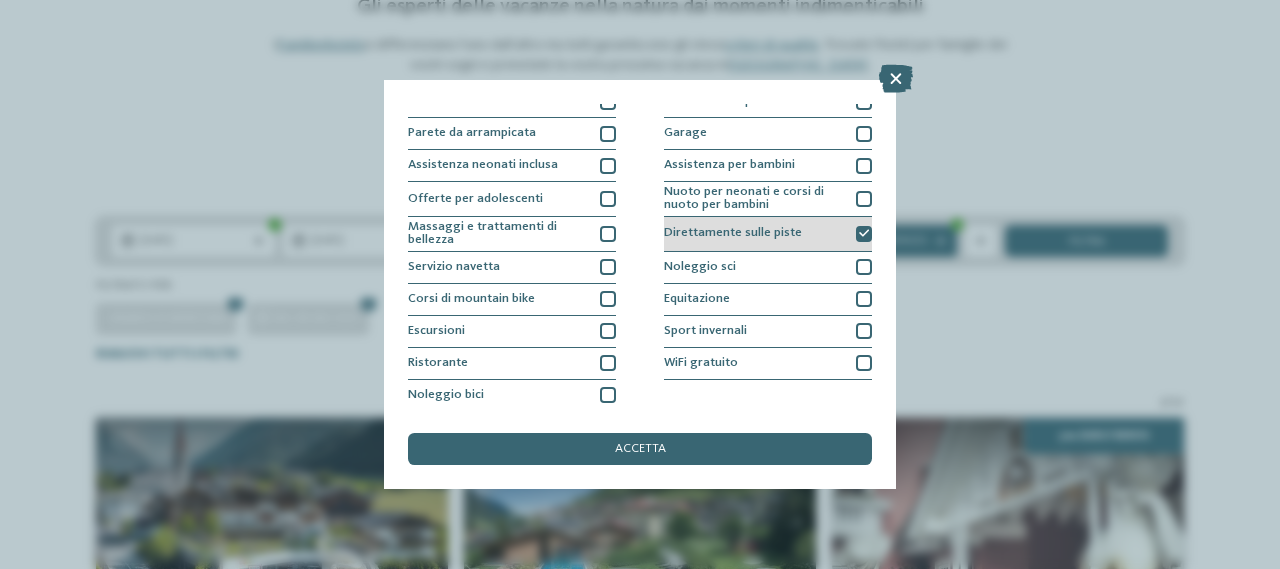 click at bounding box center [864, 234] 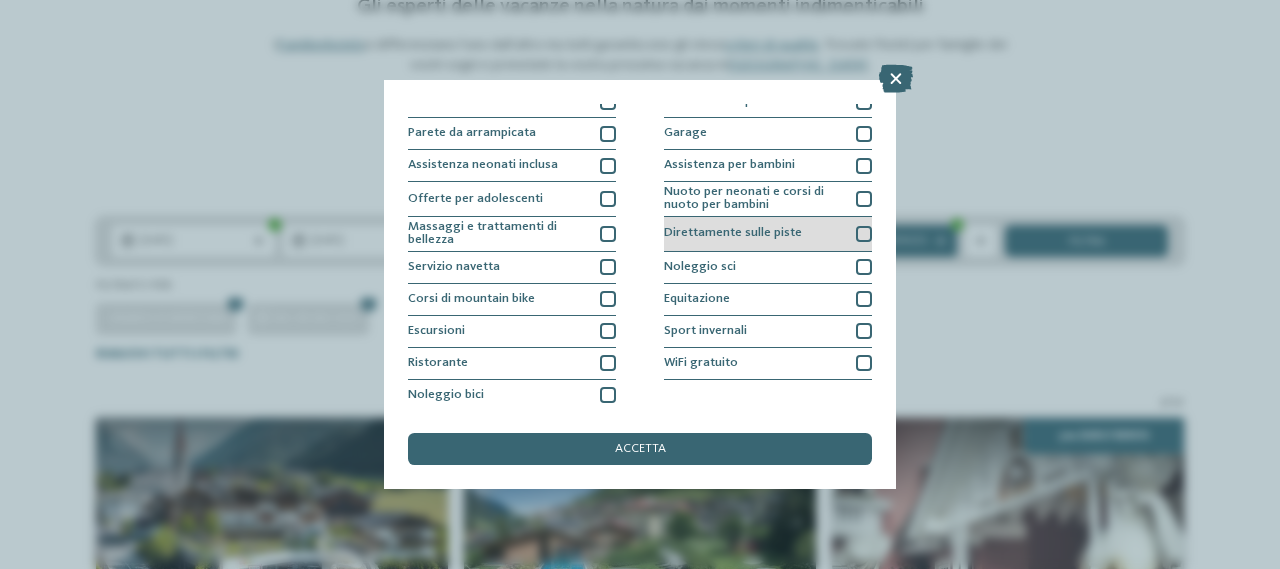 click at bounding box center [864, 234] 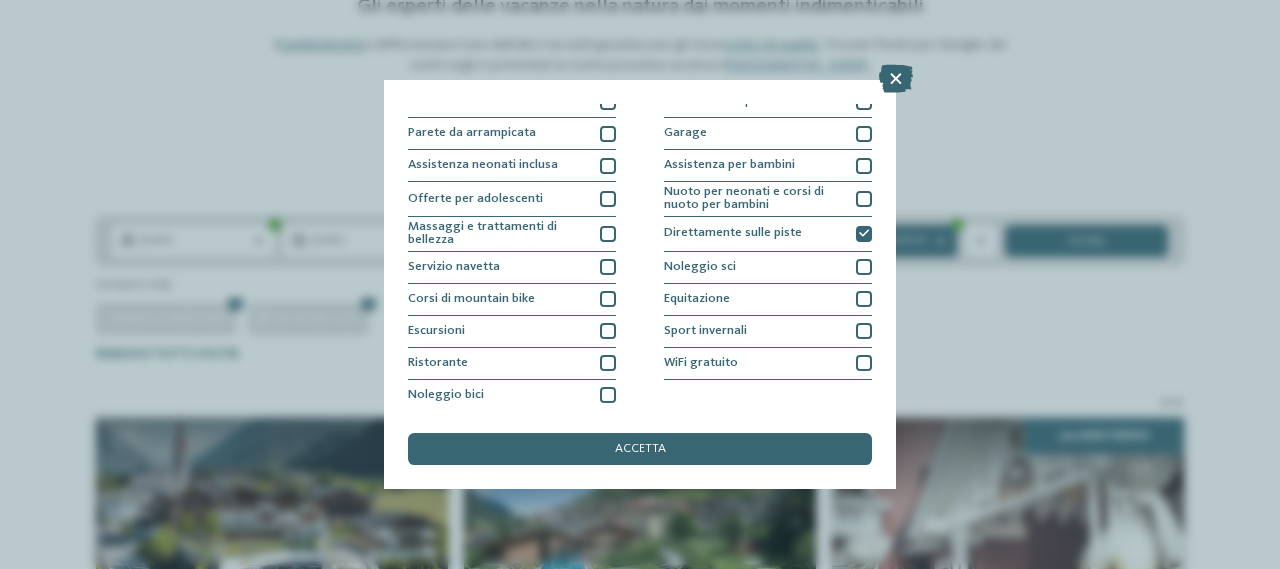 drag, startPoint x: 652, startPoint y: 447, endPoint x: 708, endPoint y: 407, distance: 68.8186 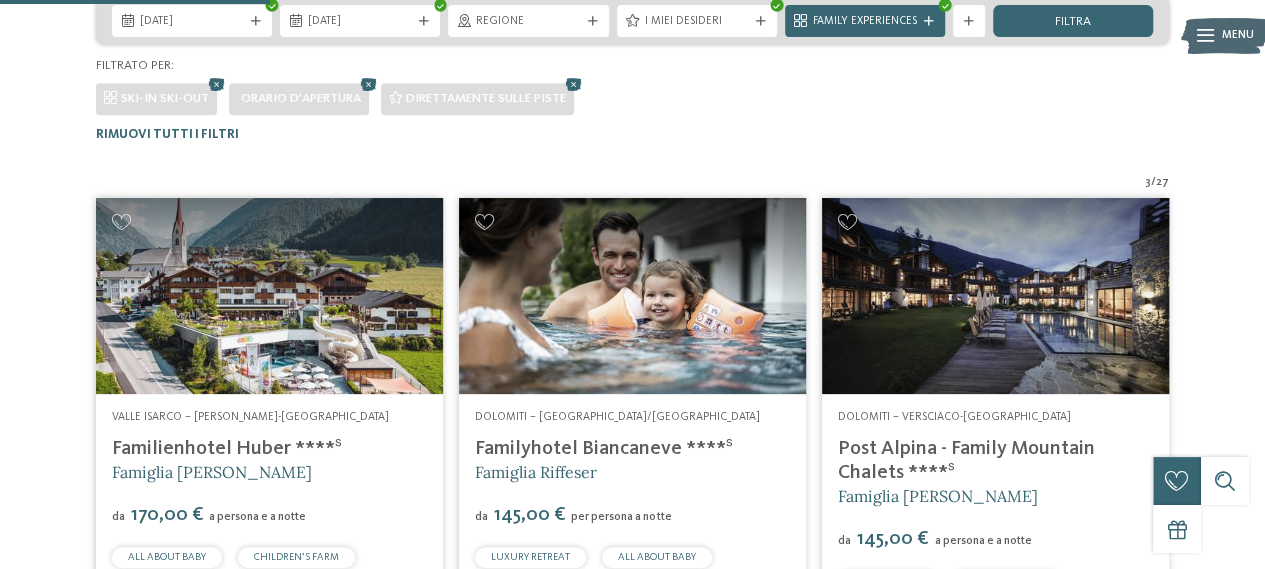 scroll, scrollTop: 294, scrollLeft: 0, axis: vertical 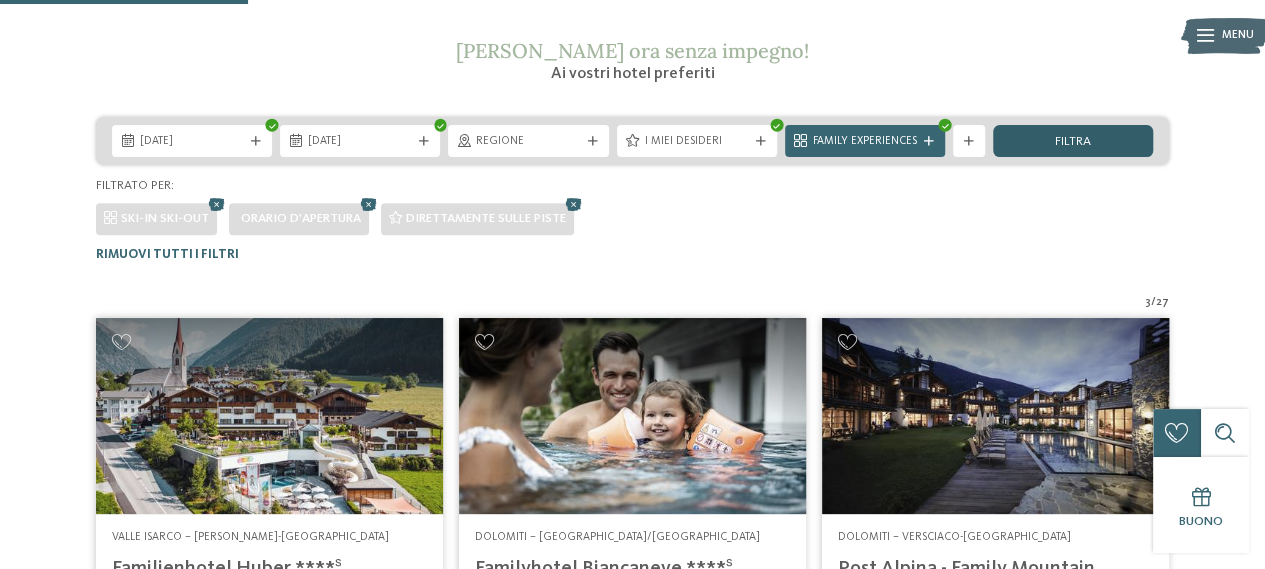 click on "filtra" at bounding box center (1073, 141) 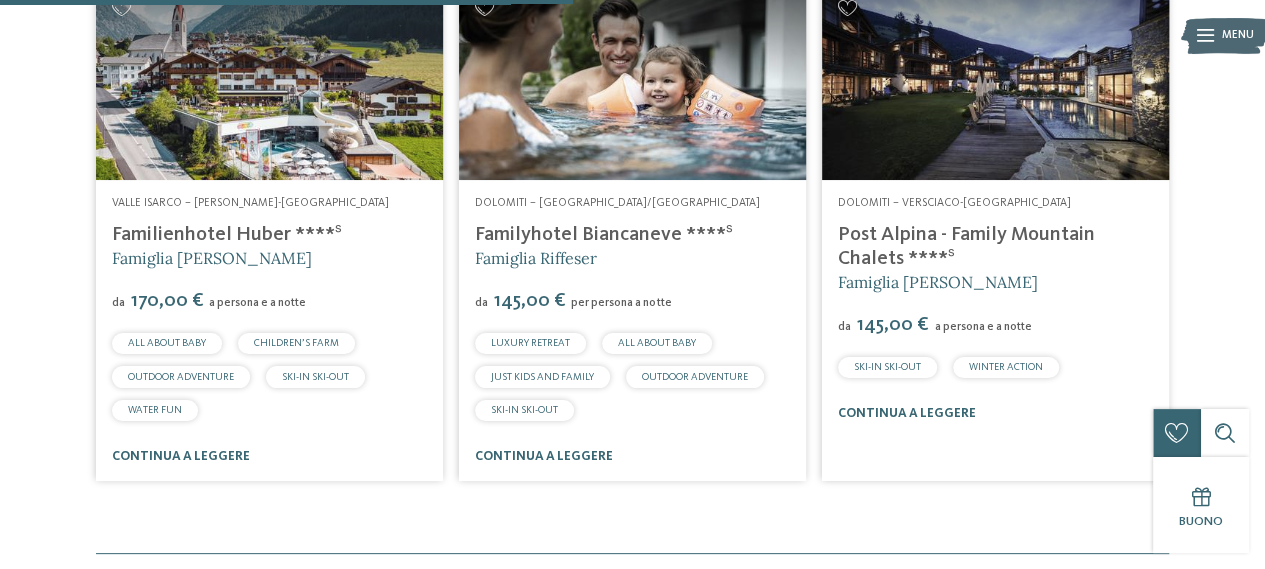scroll, scrollTop: 594, scrollLeft: 0, axis: vertical 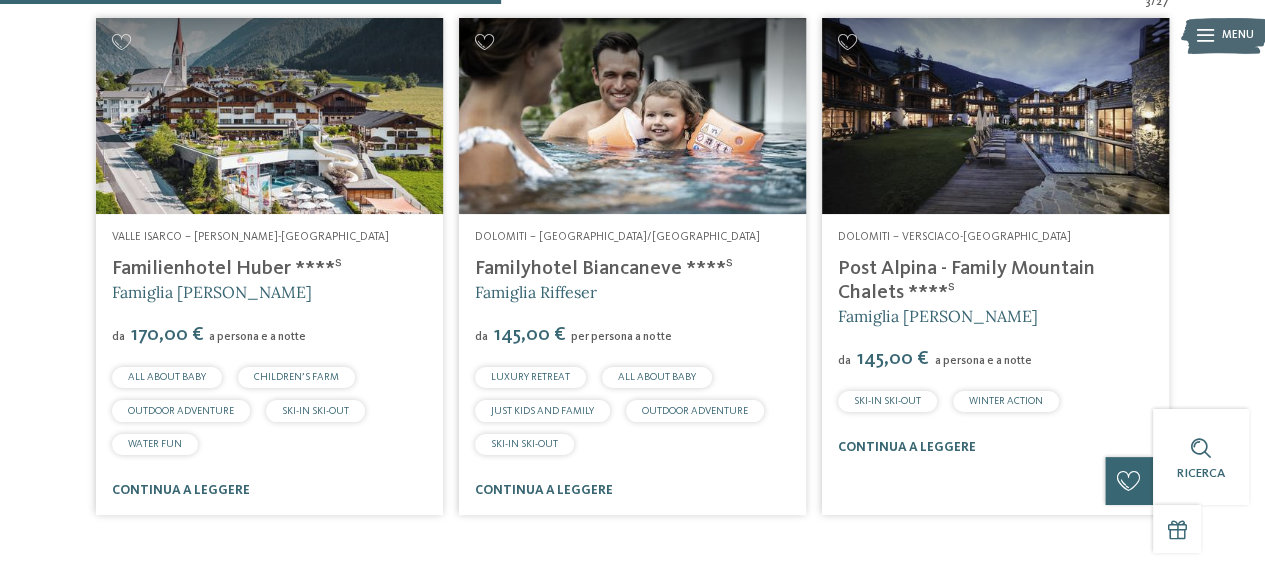 click on "Post Alpina - Family Mountain Chalets ****ˢ" at bounding box center [966, 281] 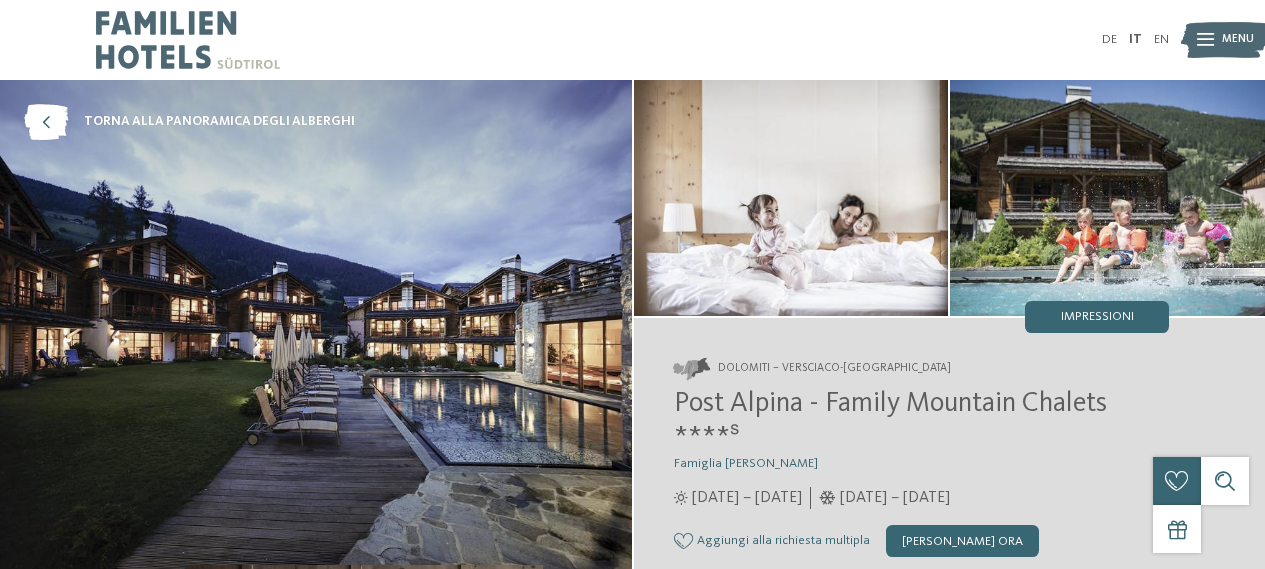 scroll, scrollTop: 0, scrollLeft: 0, axis: both 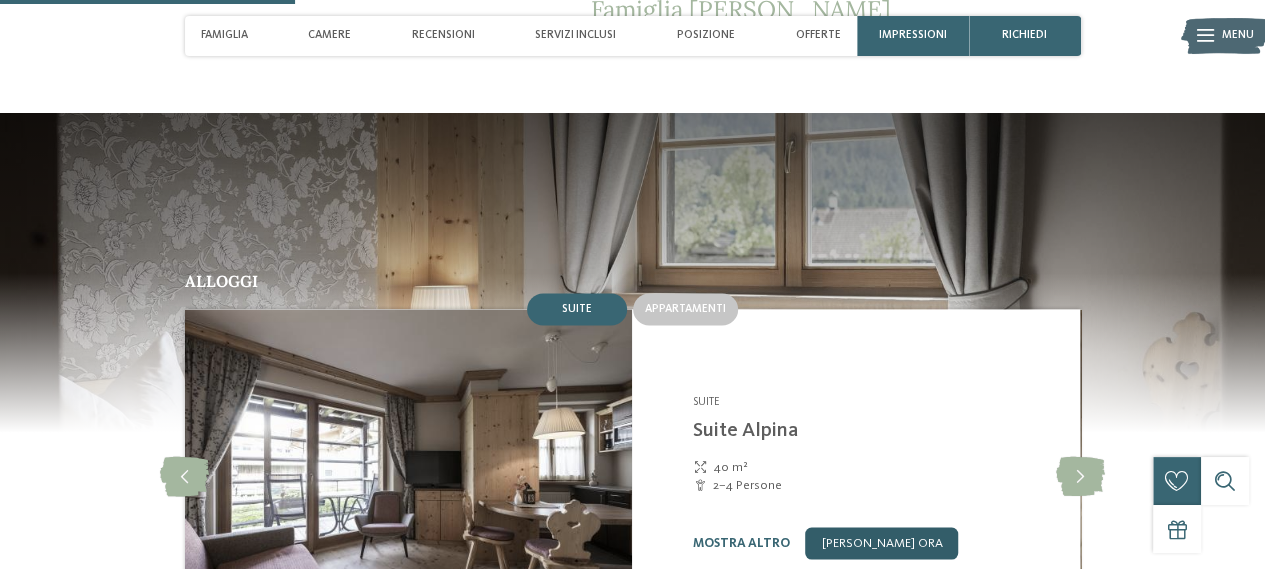 click on "[PERSON_NAME] ora" at bounding box center (881, 543) 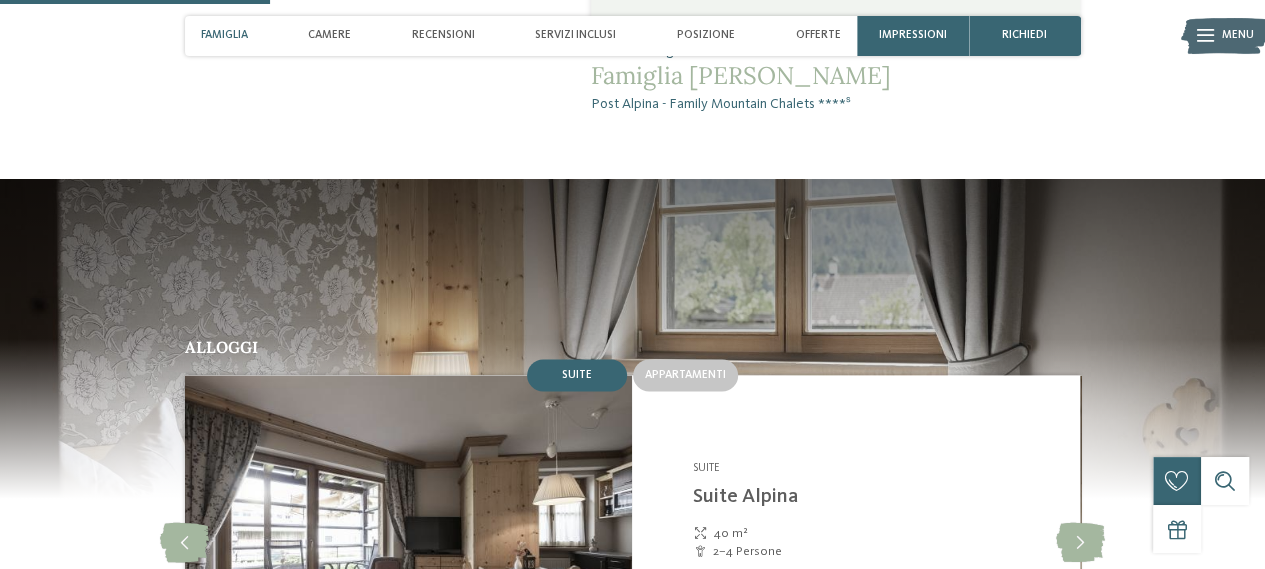 scroll, scrollTop: 1336, scrollLeft: 0, axis: vertical 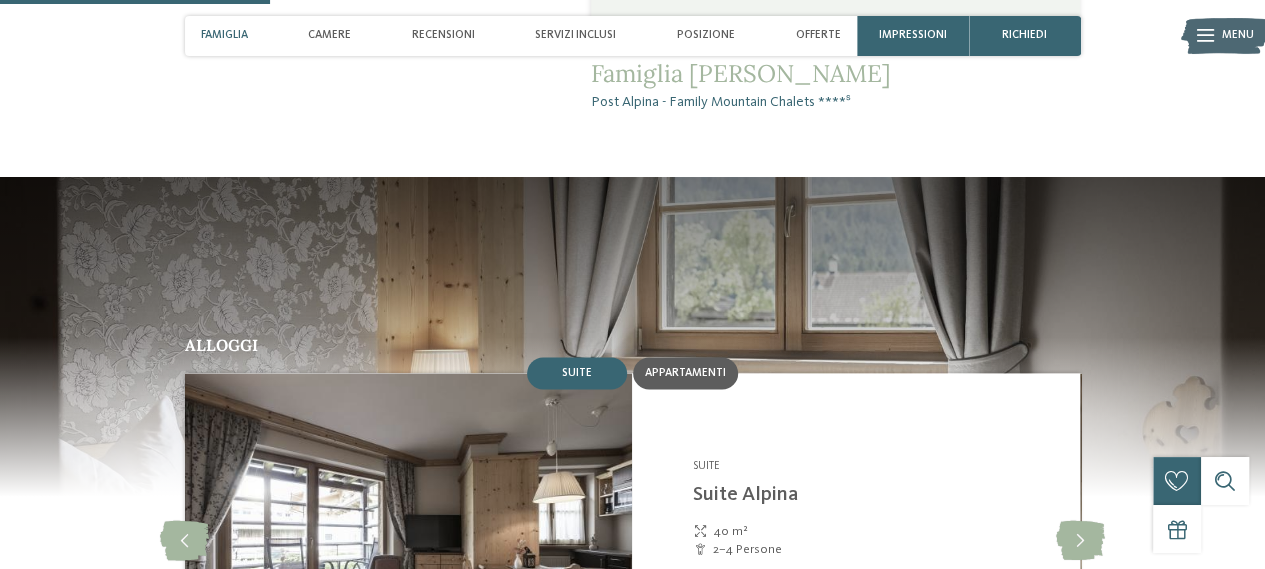 click on "Appartamenti" at bounding box center (685, 373) 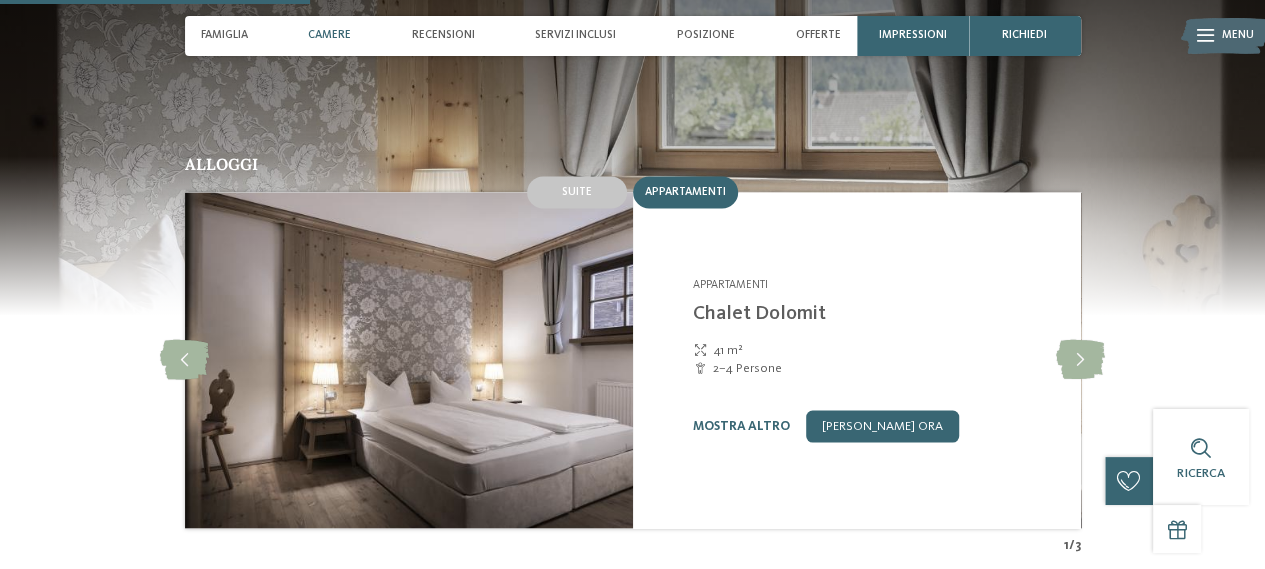 scroll, scrollTop: 1536, scrollLeft: 0, axis: vertical 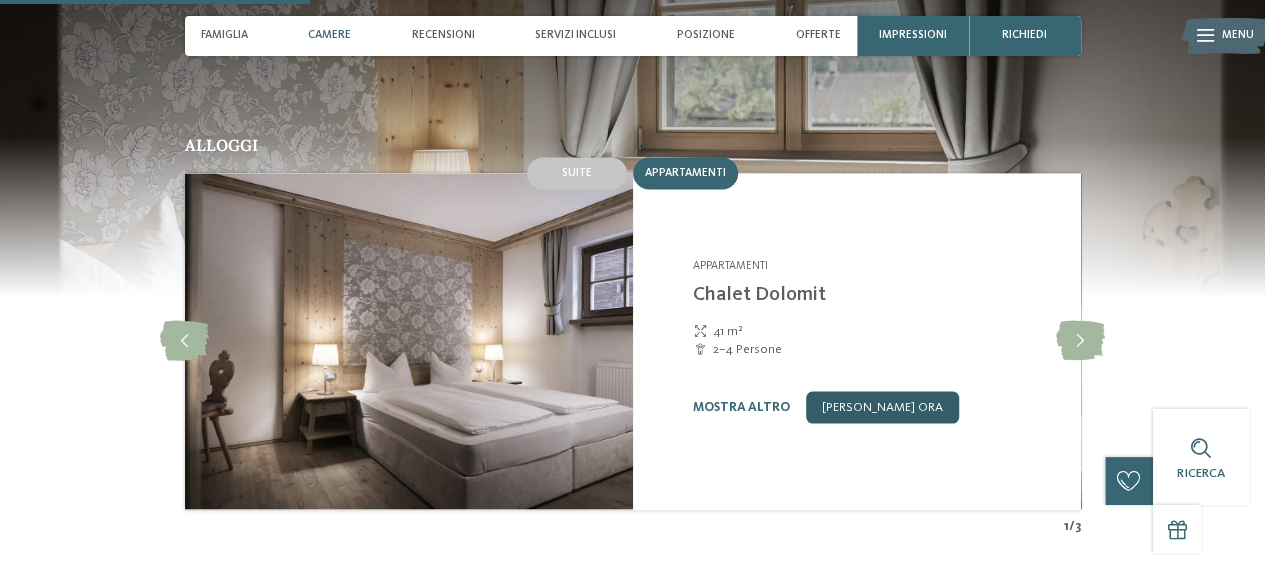 click on "[PERSON_NAME] ora" at bounding box center (882, 407) 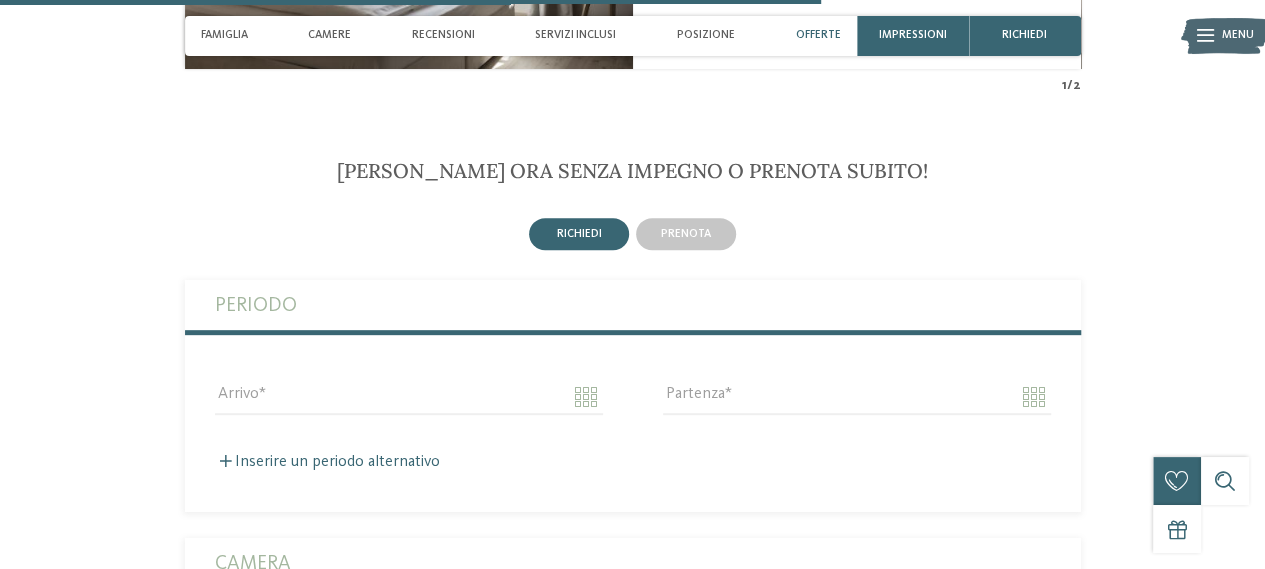 scroll, scrollTop: 4136, scrollLeft: 0, axis: vertical 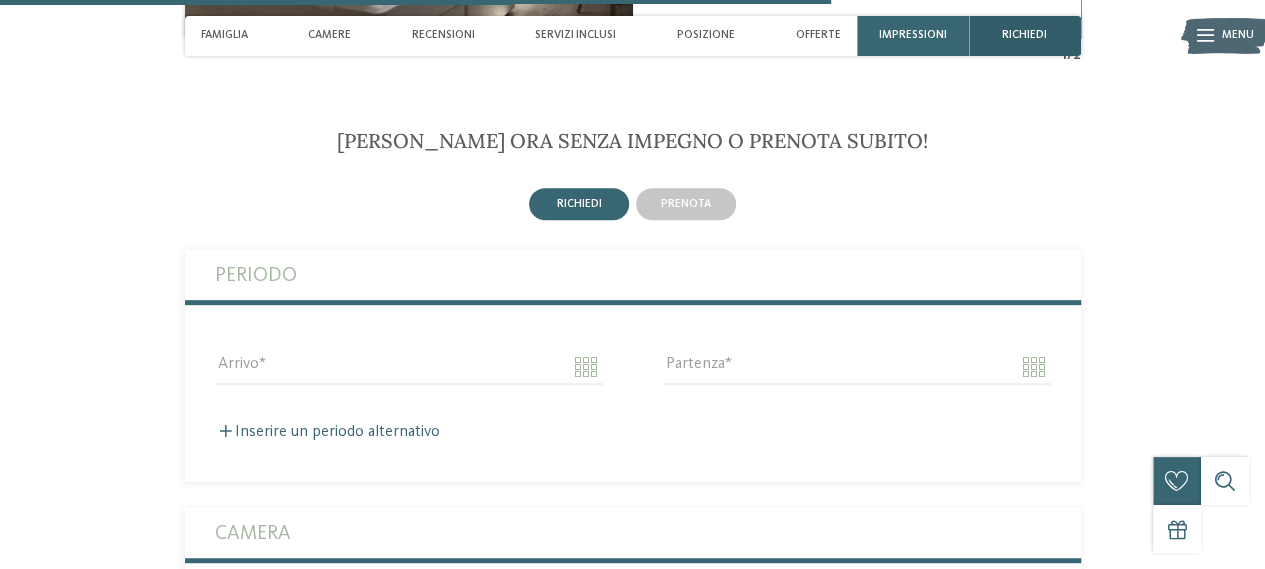 click on "richiedi" at bounding box center (1024, 35) 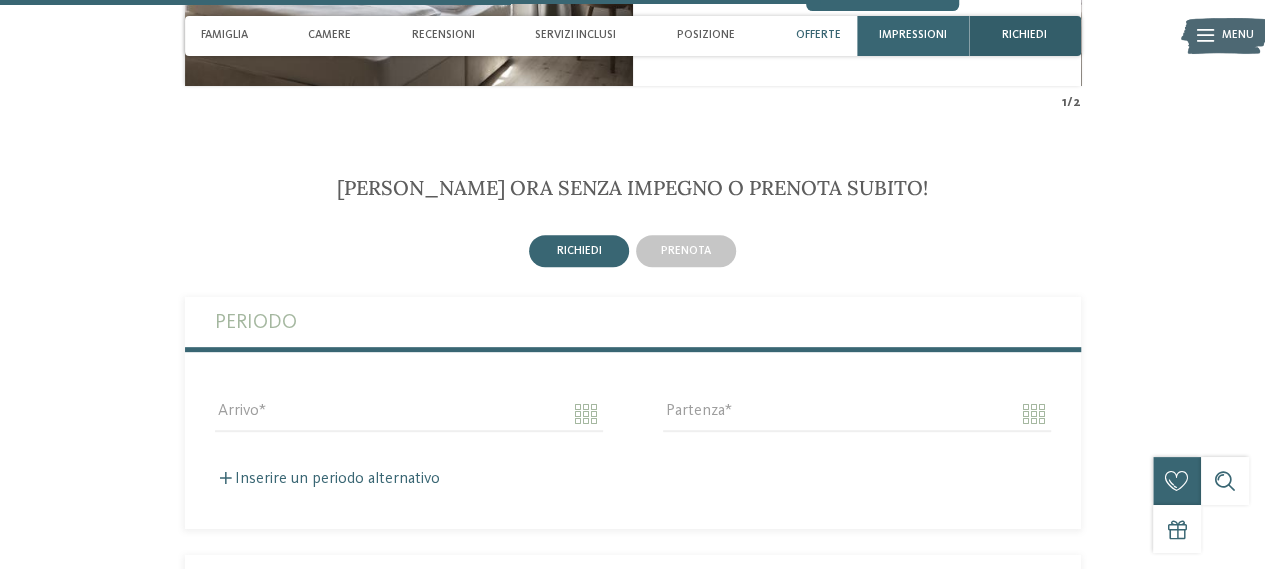 scroll, scrollTop: 4080, scrollLeft: 0, axis: vertical 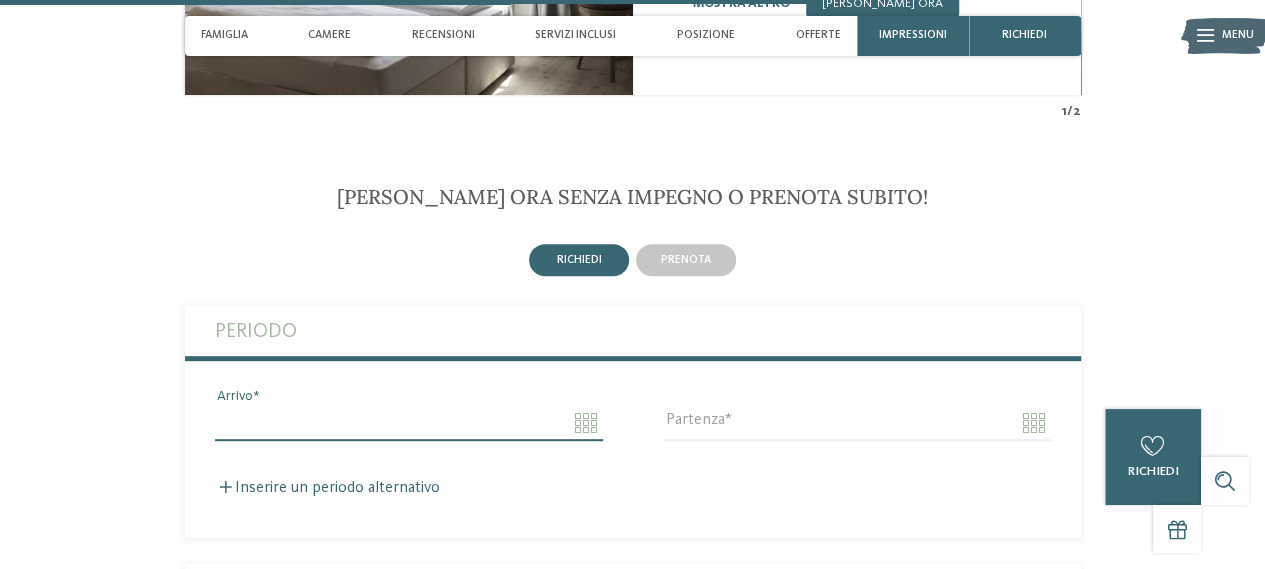 click on "Arrivo" at bounding box center [409, 423] 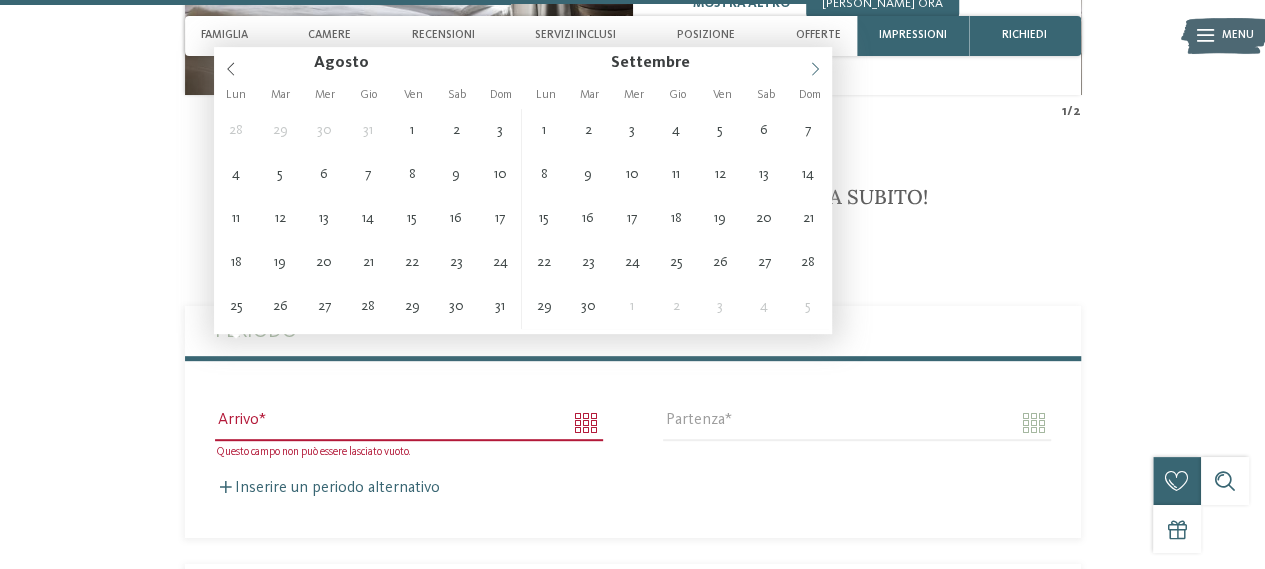 click at bounding box center (815, 64) 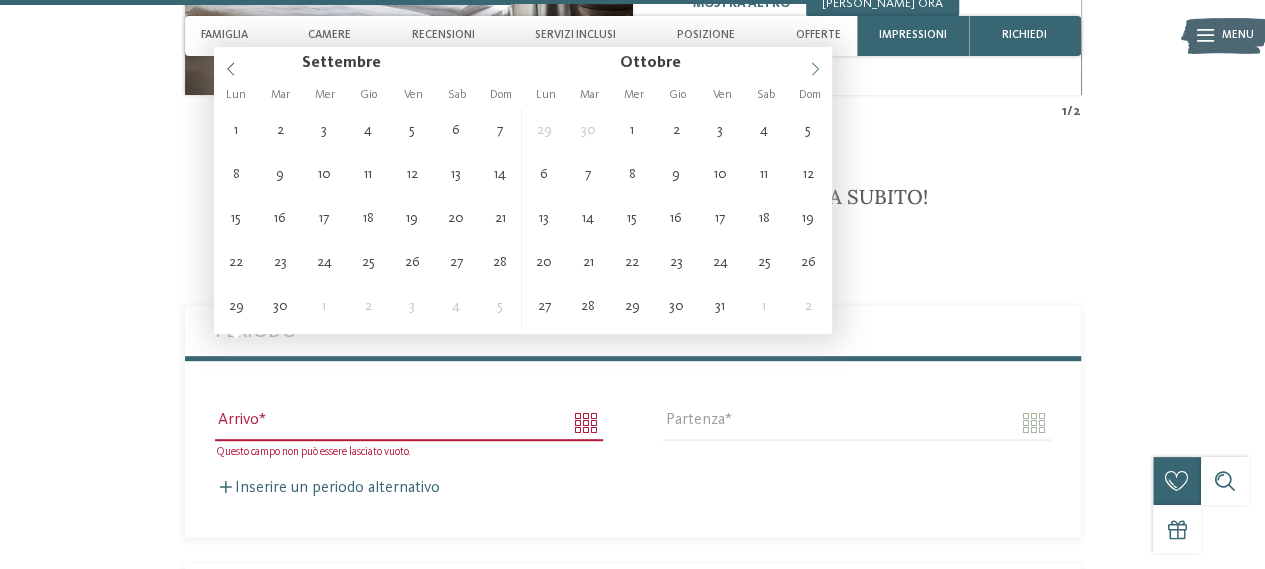 click at bounding box center [815, 64] 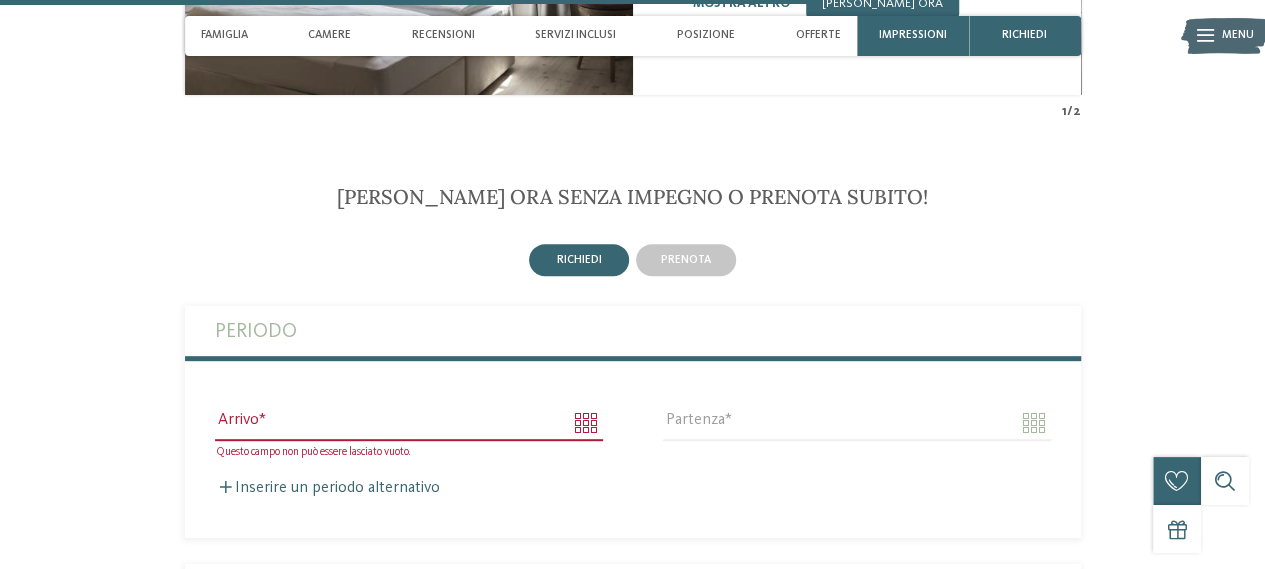 click at bounding box center (792, 61) 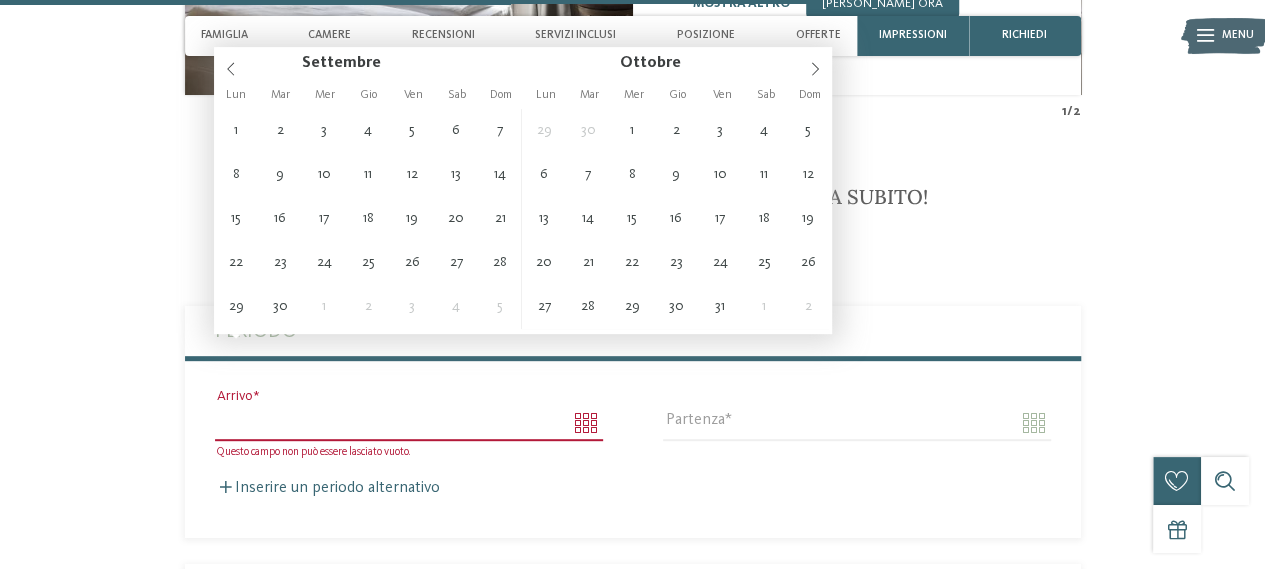 click on "Arrivo" at bounding box center [409, 423] 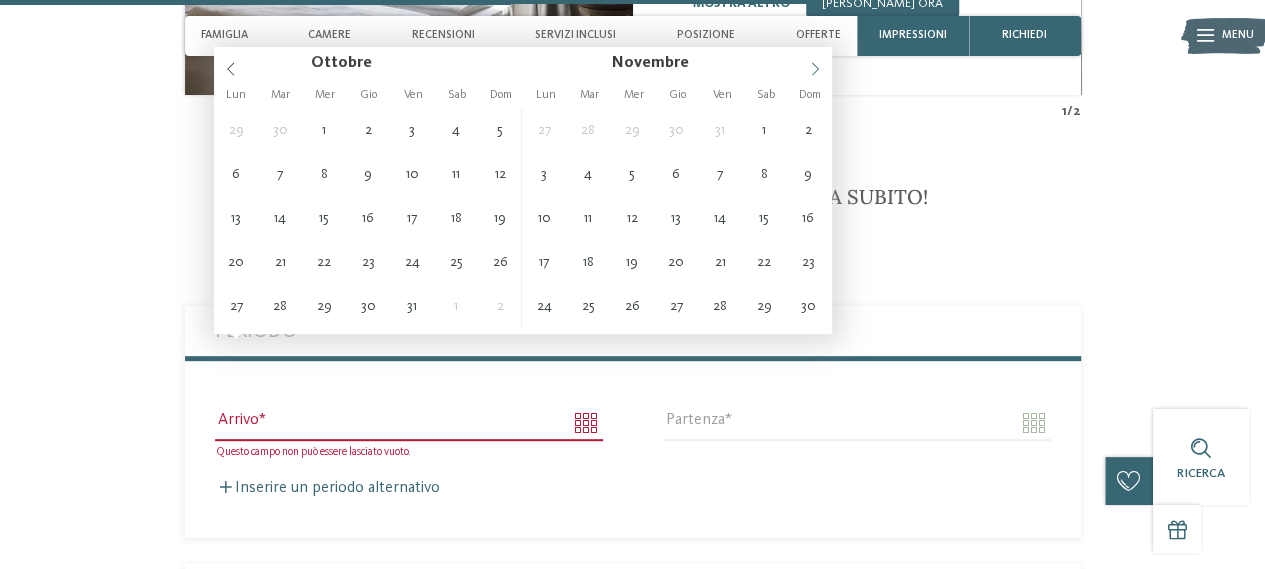 click 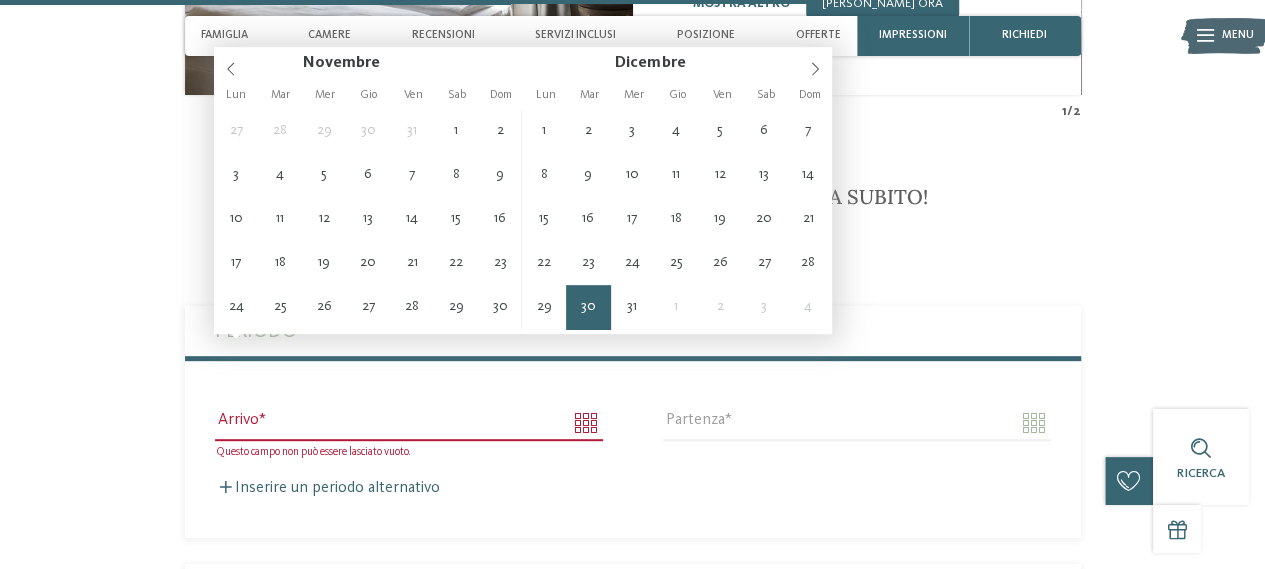type on "**********" 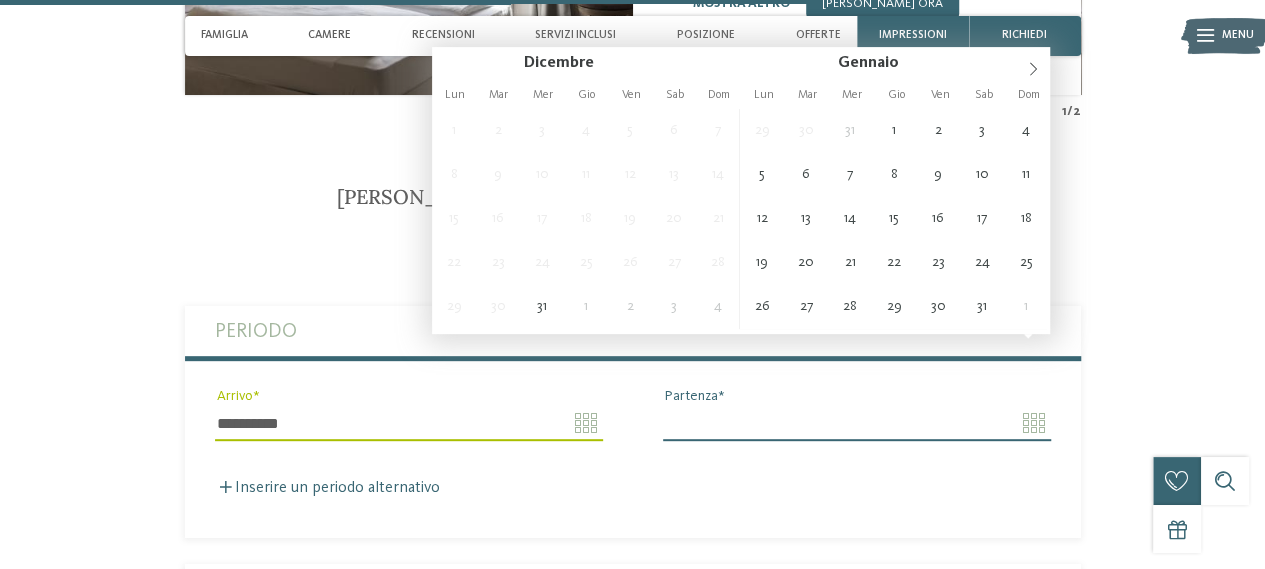 type on "**********" 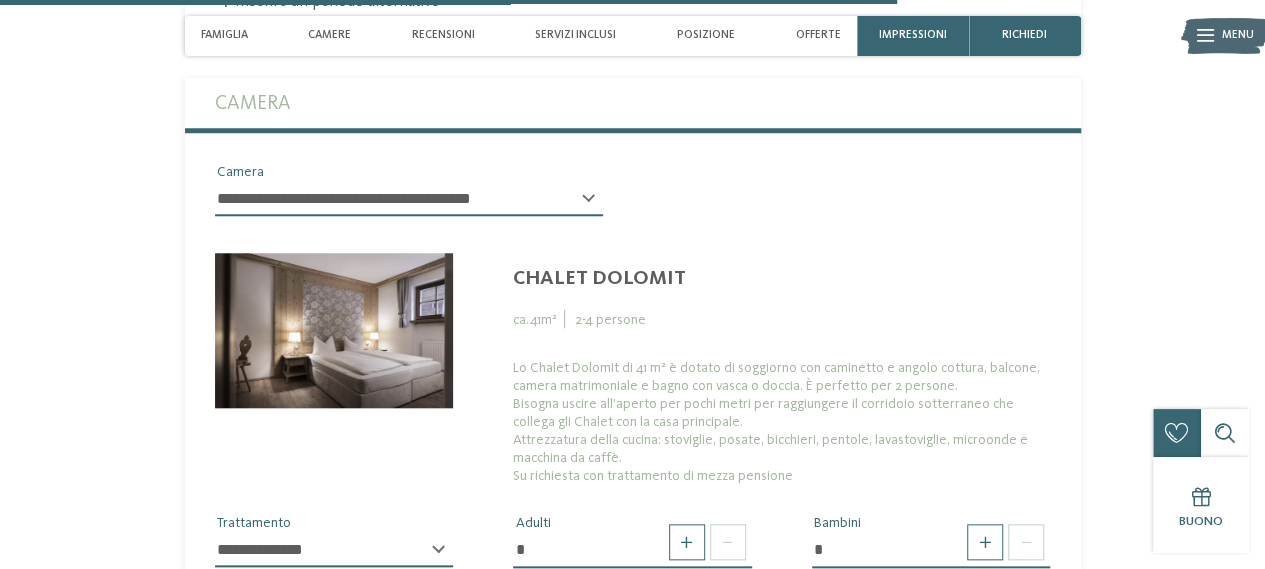 scroll, scrollTop: 4480, scrollLeft: 0, axis: vertical 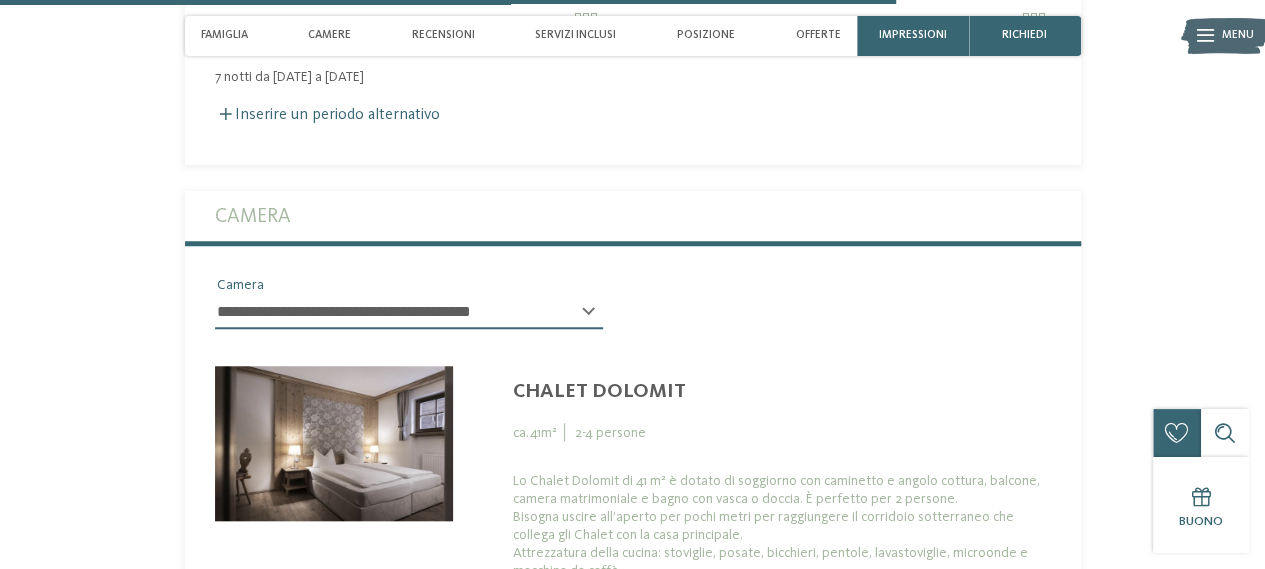 click on "**********" at bounding box center [409, 312] 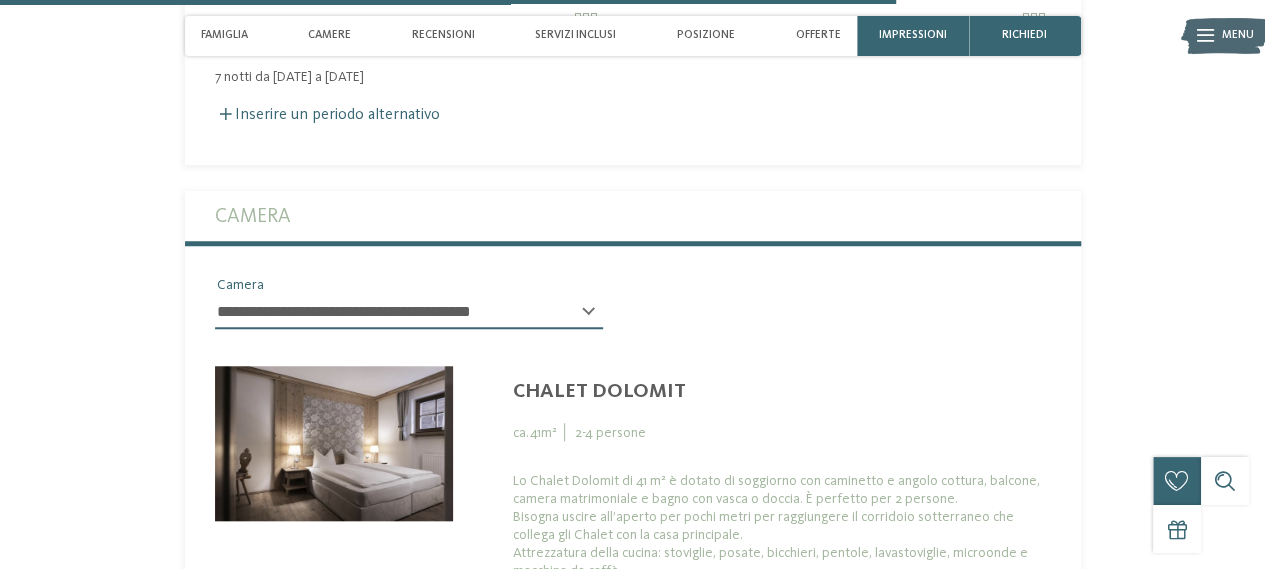 click on "Chalet Dolomit" at bounding box center [781, 392] 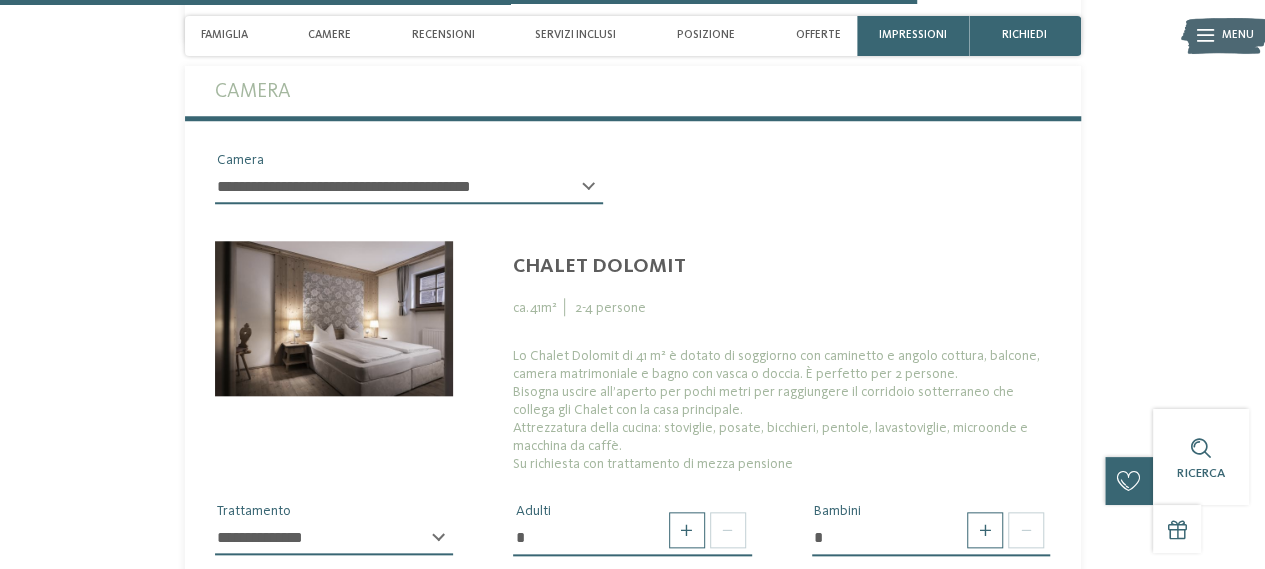 scroll, scrollTop: 4680, scrollLeft: 0, axis: vertical 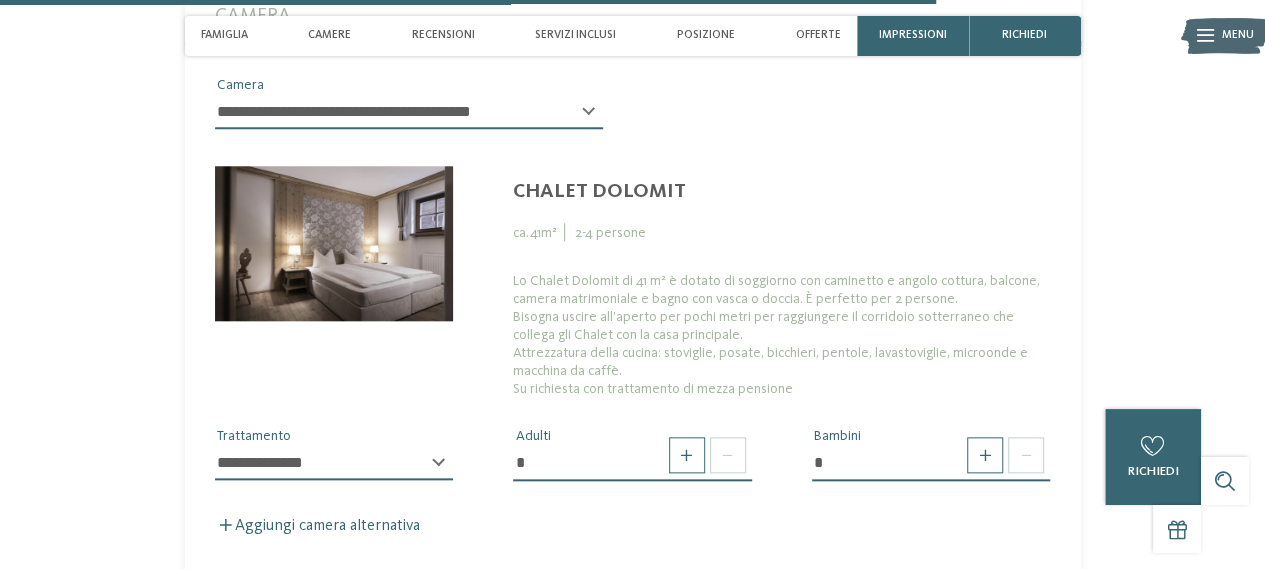 click on "**********" at bounding box center [334, 463] 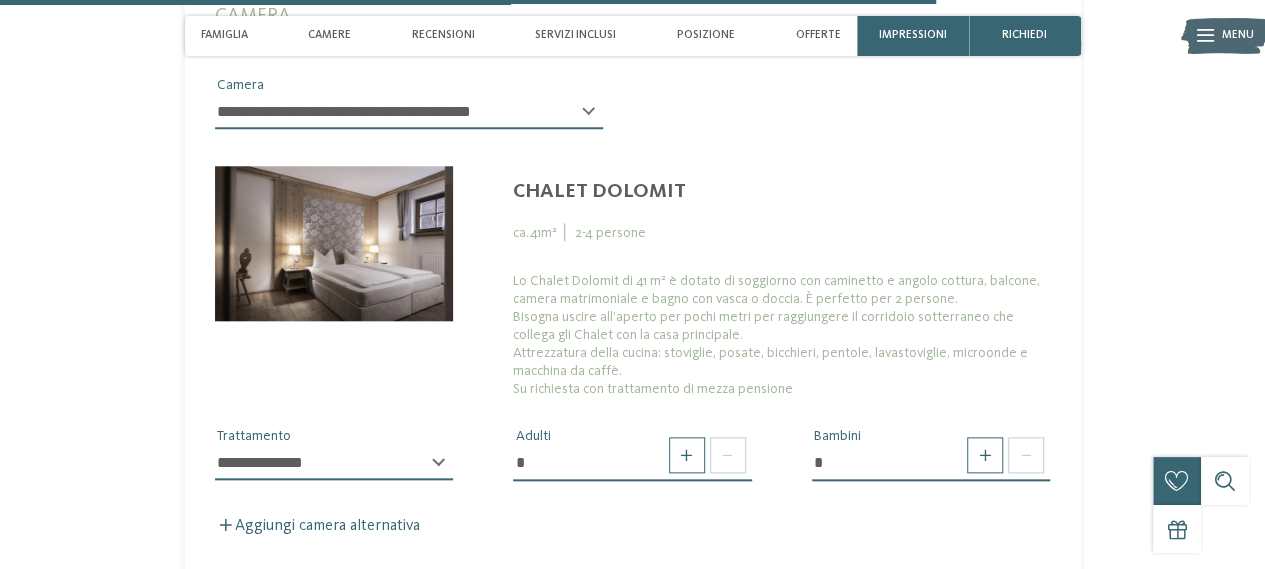 click on "**********" at bounding box center [334, 463] 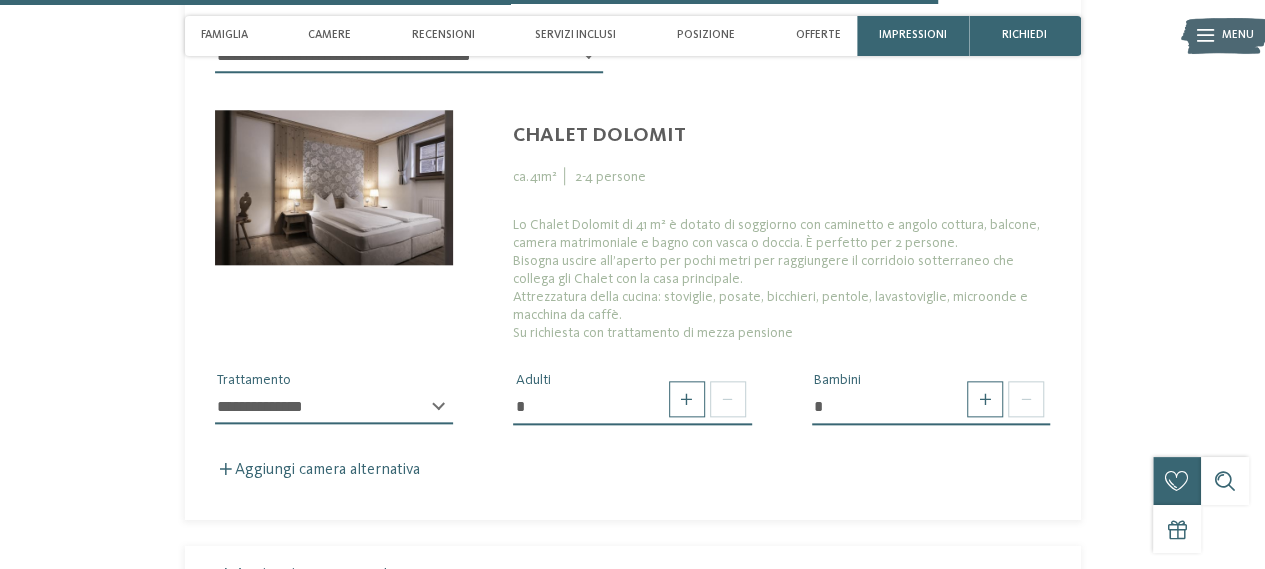 scroll, scrollTop: 4780, scrollLeft: 0, axis: vertical 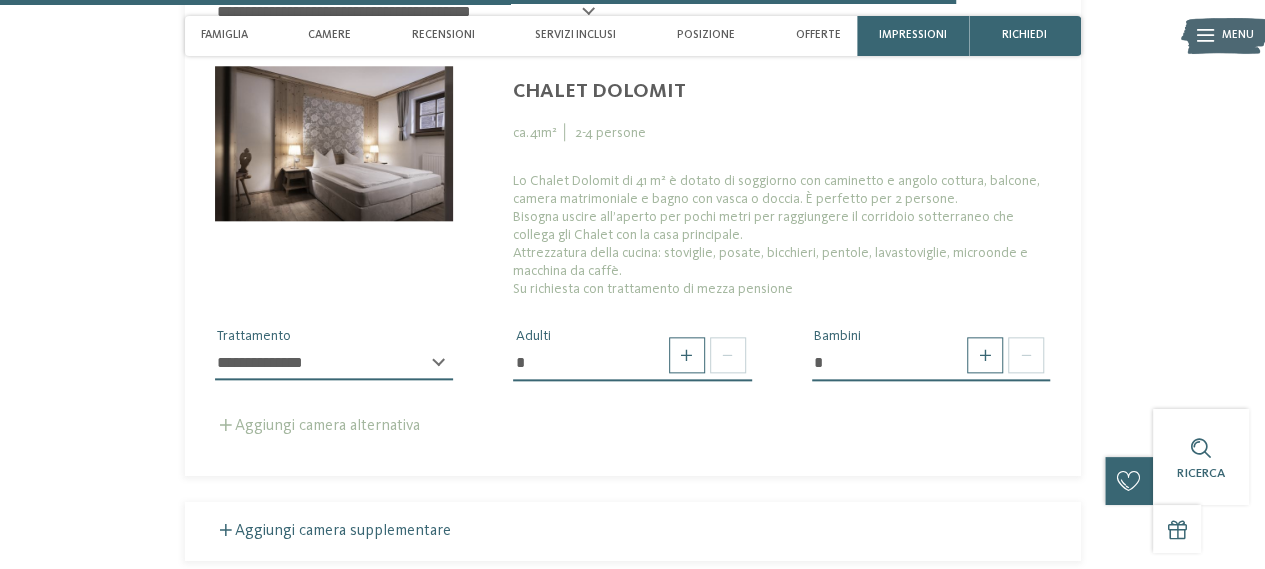 click on "Aggiungi camera alternativa" at bounding box center (317, 426) 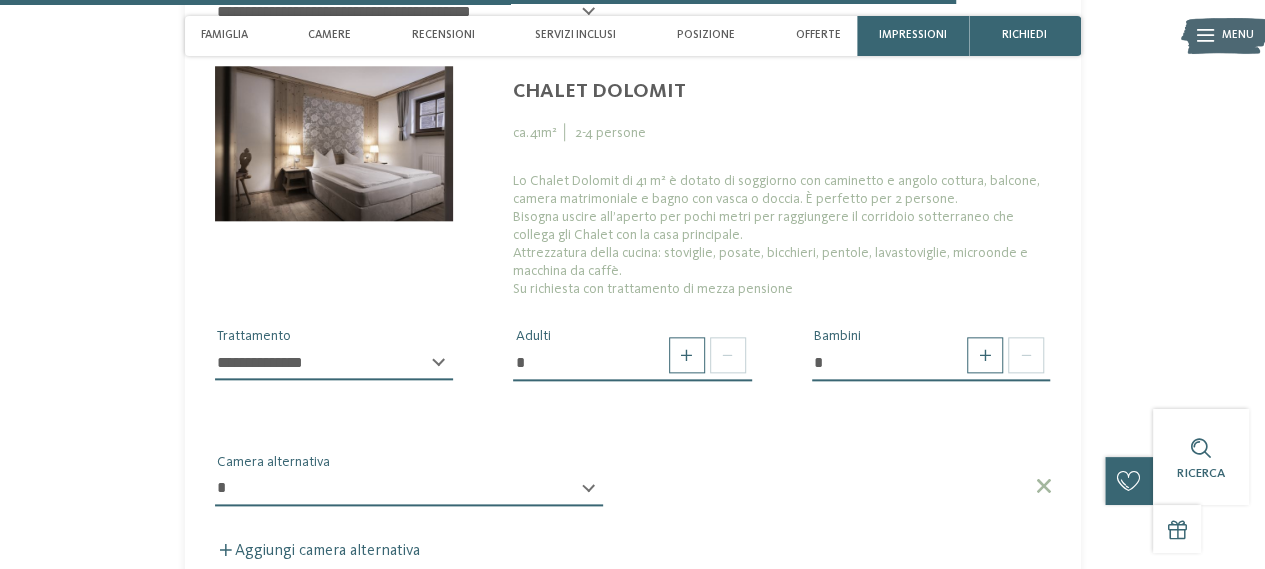 click on "**********" at bounding box center (409, 489) 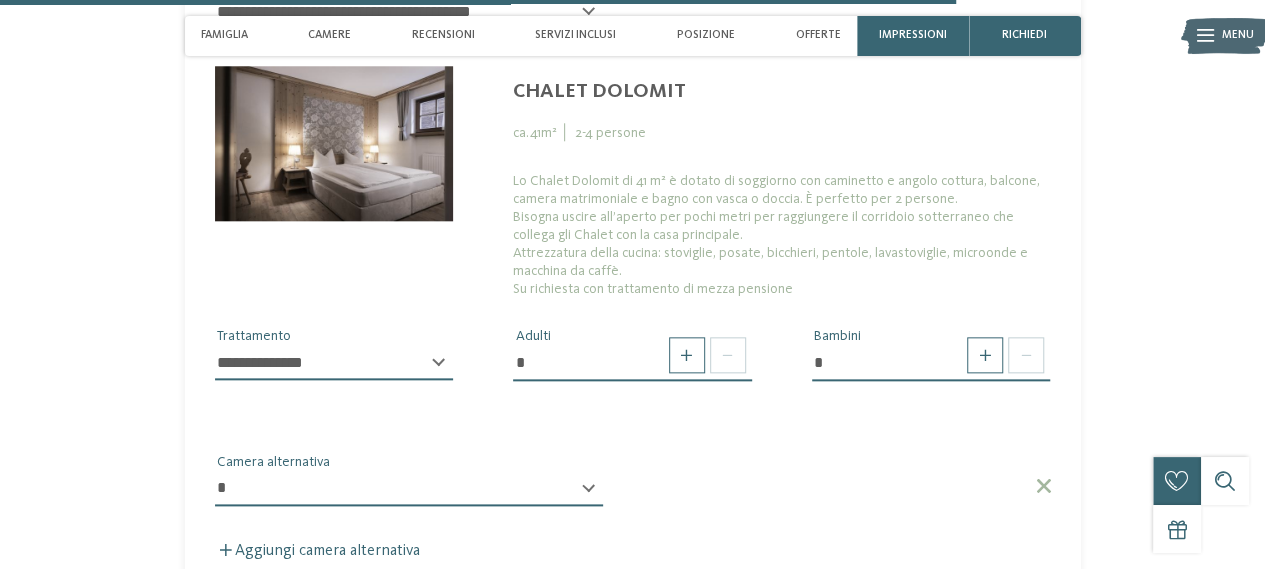 select on "*****" 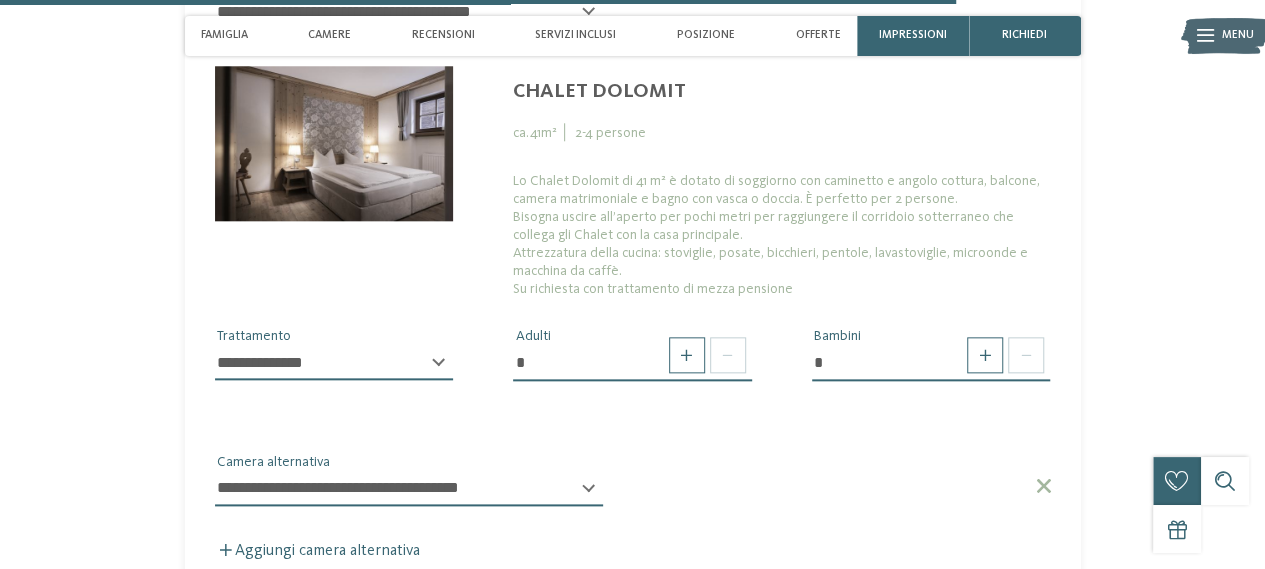 click on "**********" at bounding box center (409, 489) 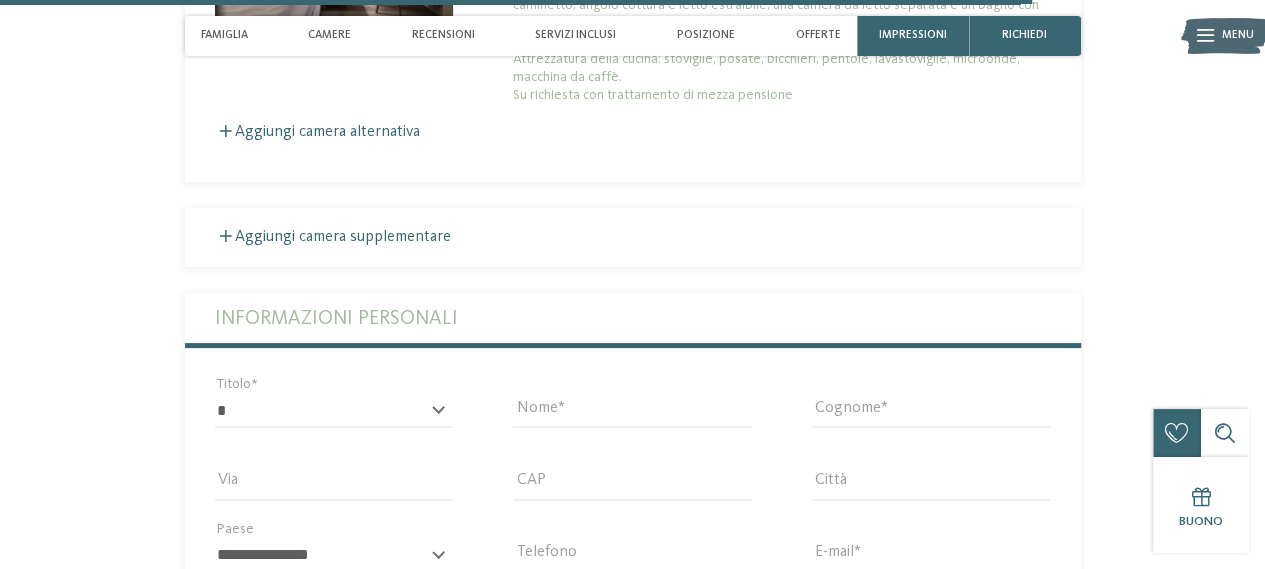 scroll, scrollTop: 5480, scrollLeft: 0, axis: vertical 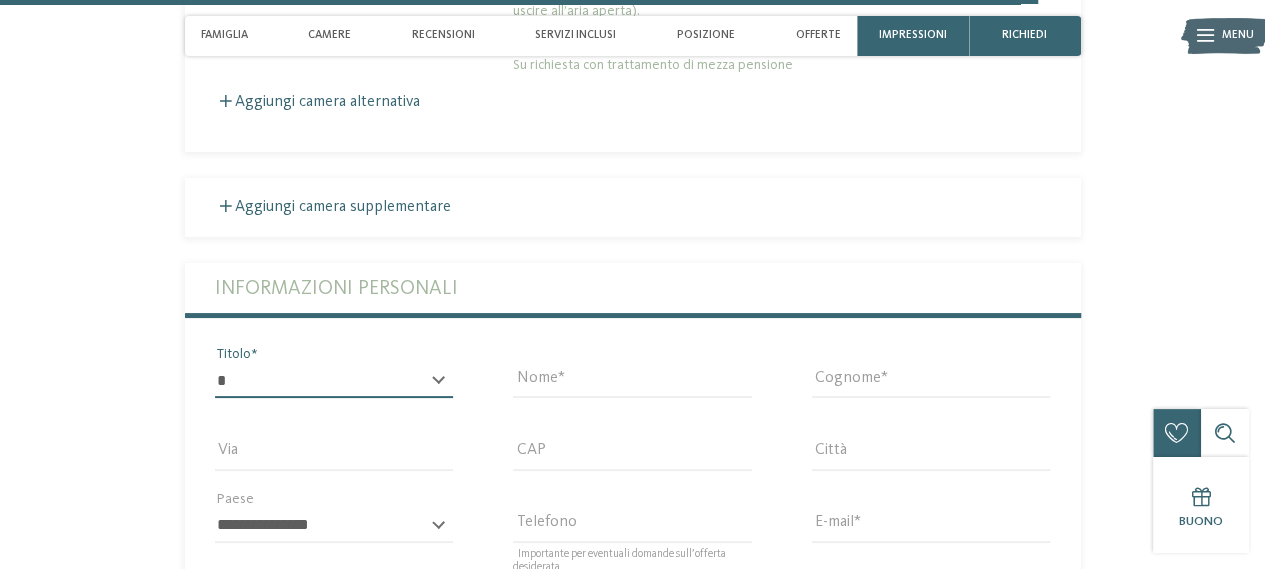 click on "* ****** ******* ******** ******" at bounding box center [334, 381] 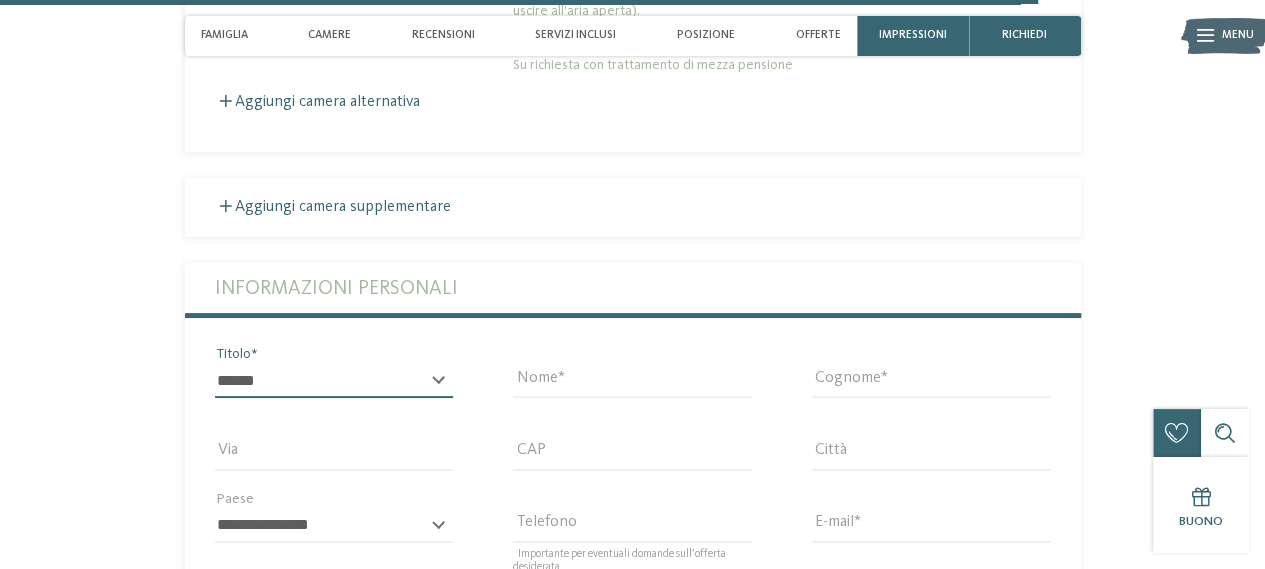 click on "* ****** ******* ******** ******" at bounding box center [334, 381] 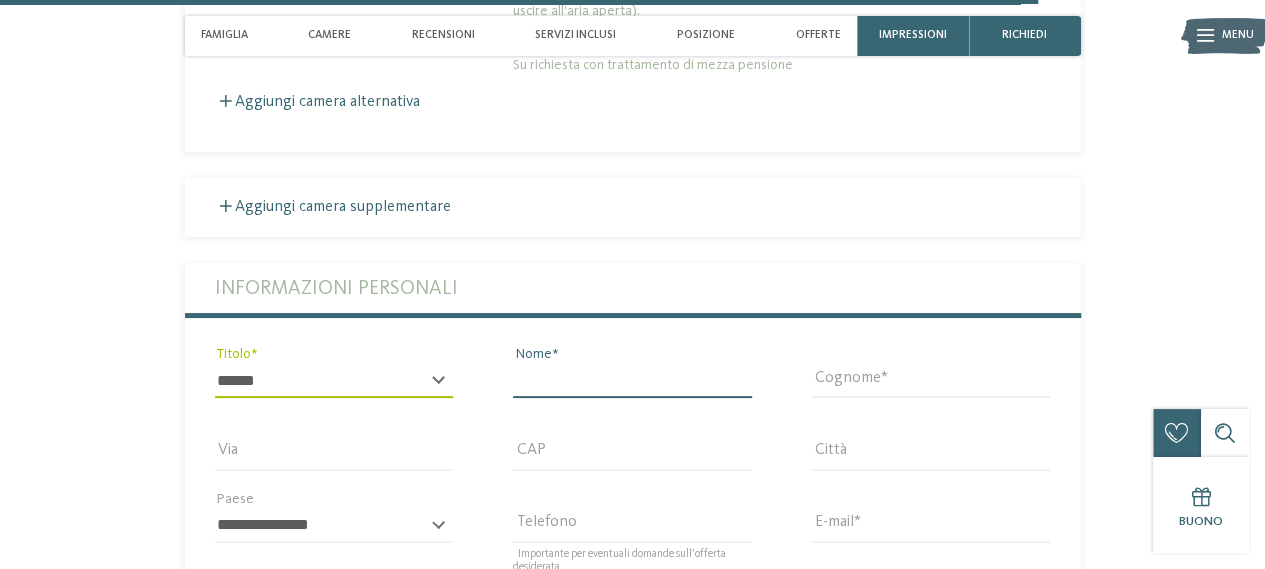 click on "Nome" at bounding box center [632, 381] 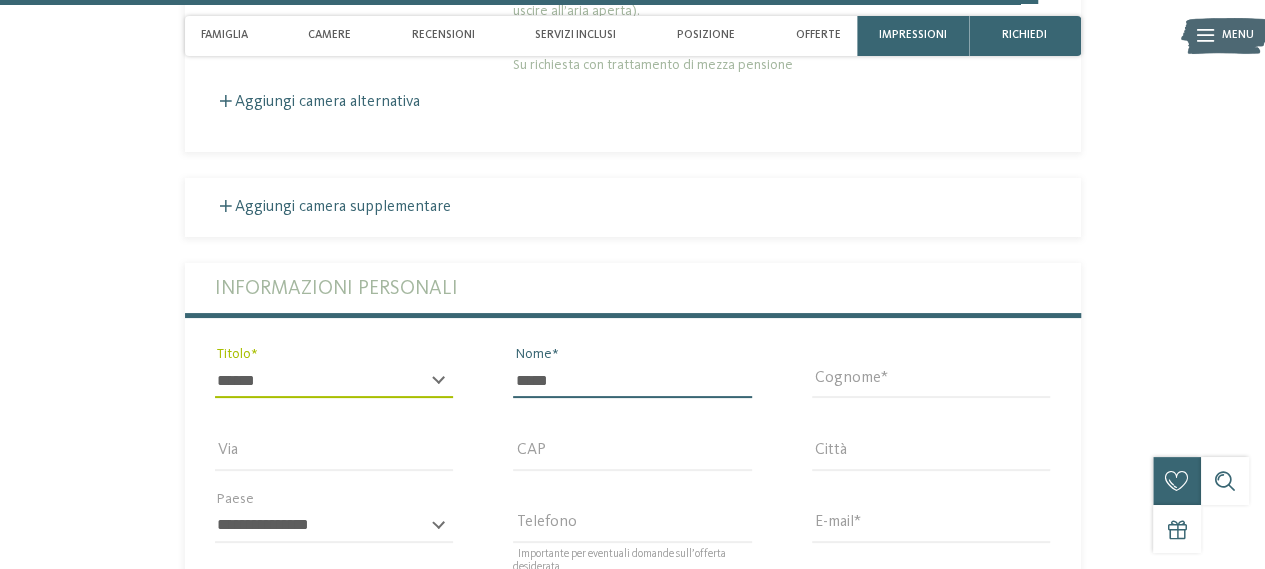 type on "*****" 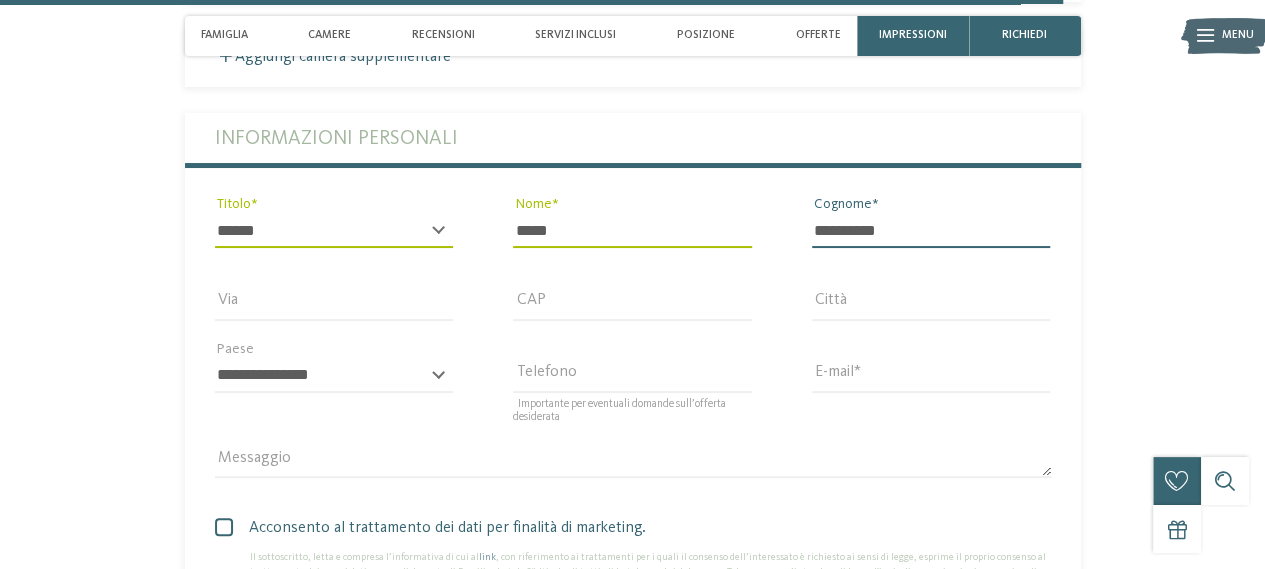 scroll, scrollTop: 5680, scrollLeft: 0, axis: vertical 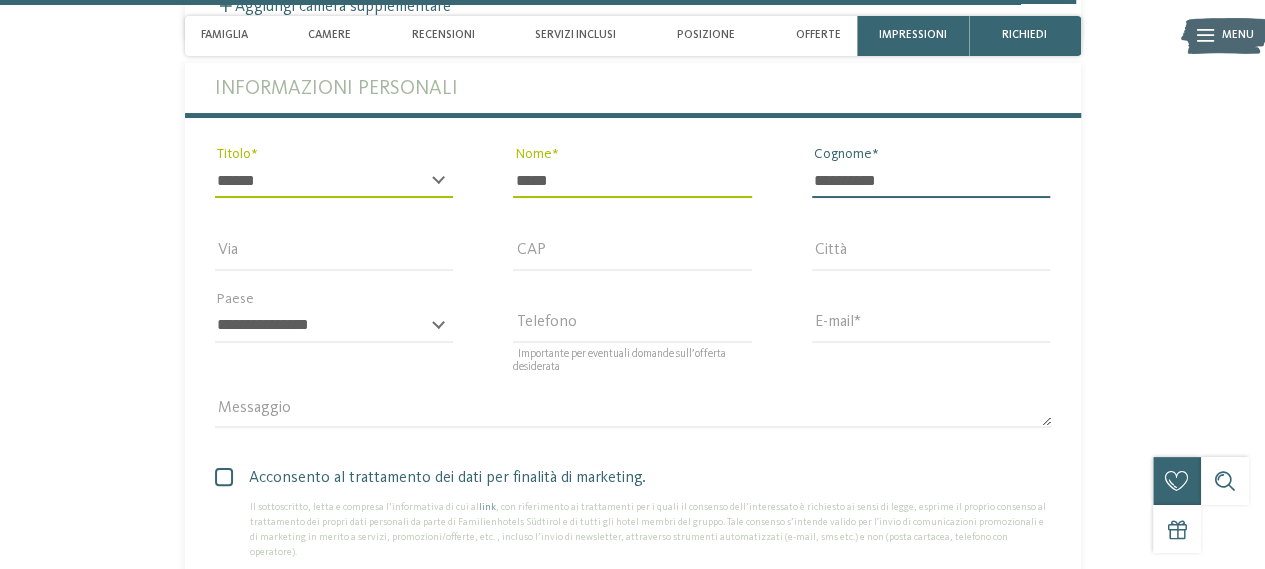 type on "**********" 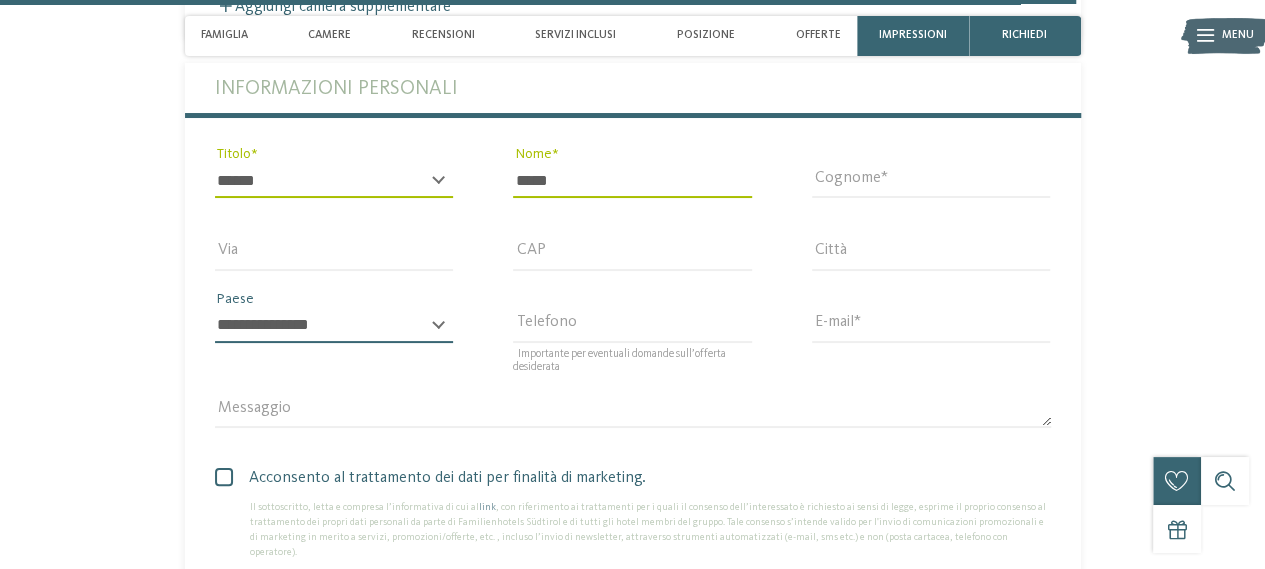click on "**********" at bounding box center (334, 326) 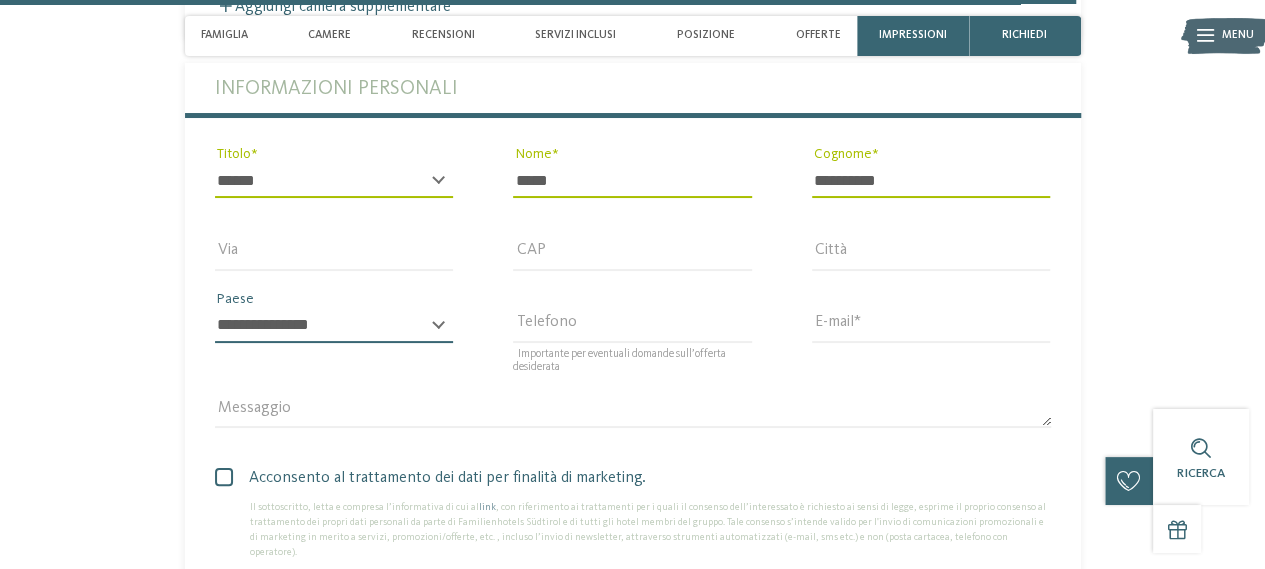 select on "**" 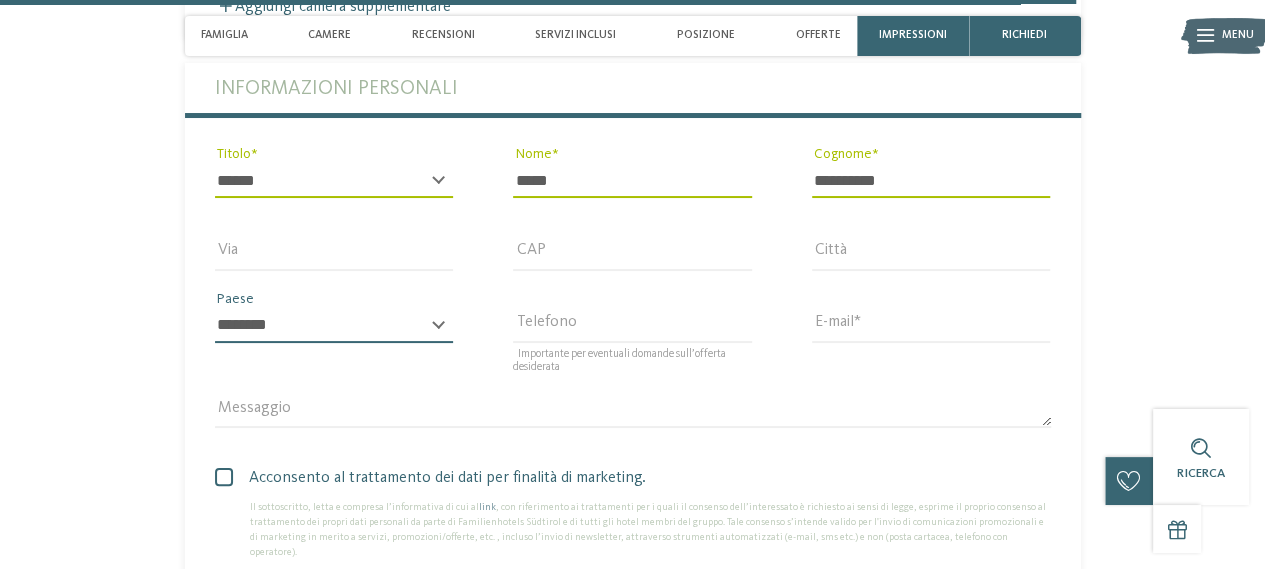 click on "**********" at bounding box center (334, 326) 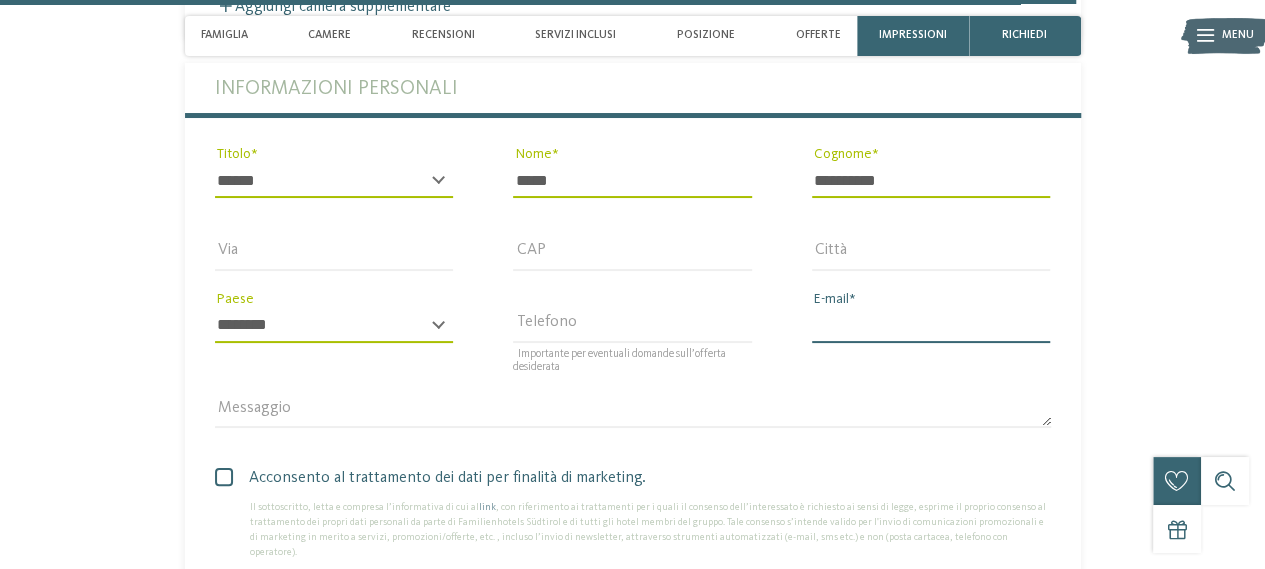 click on "E-mail" at bounding box center [931, 326] 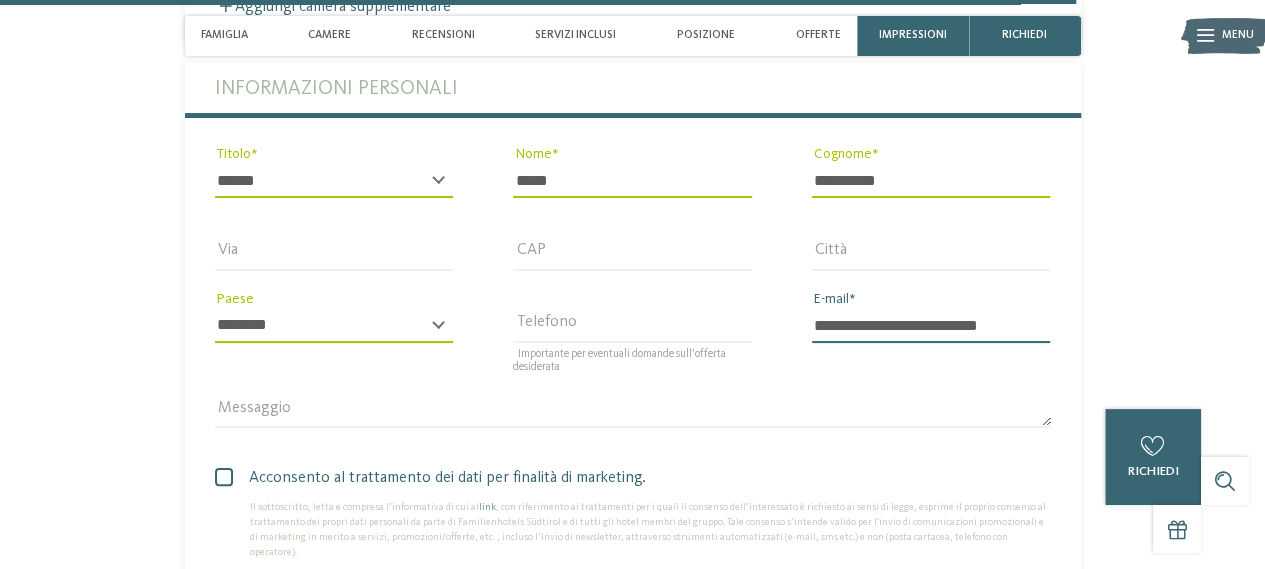 type on "**********" 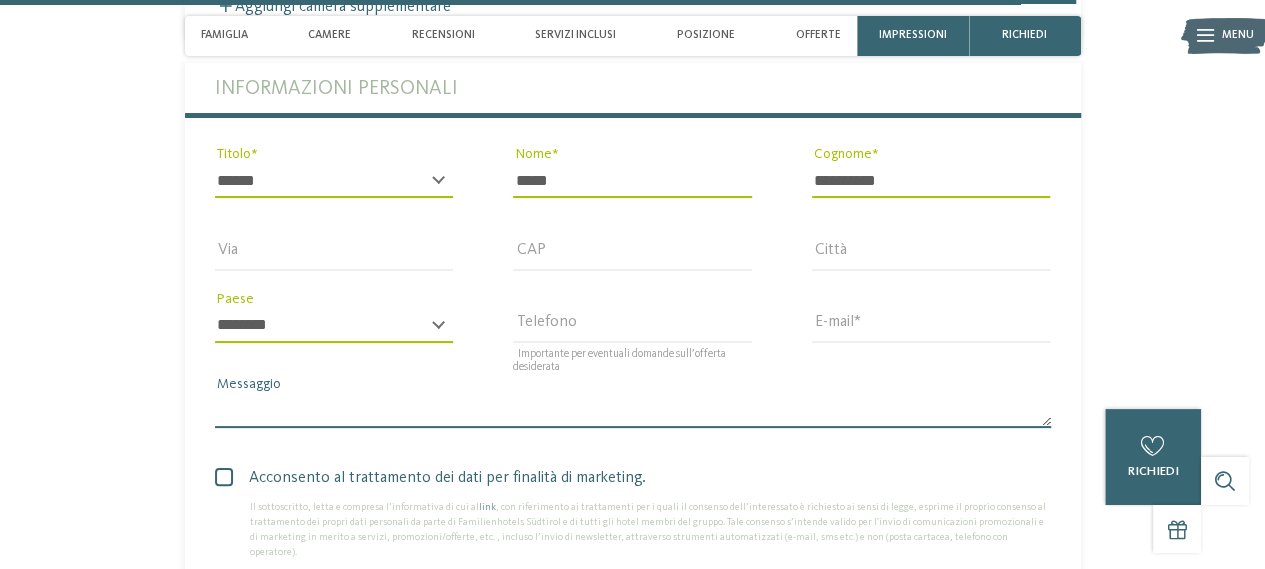 click on "Messaggio" at bounding box center (633, 411) 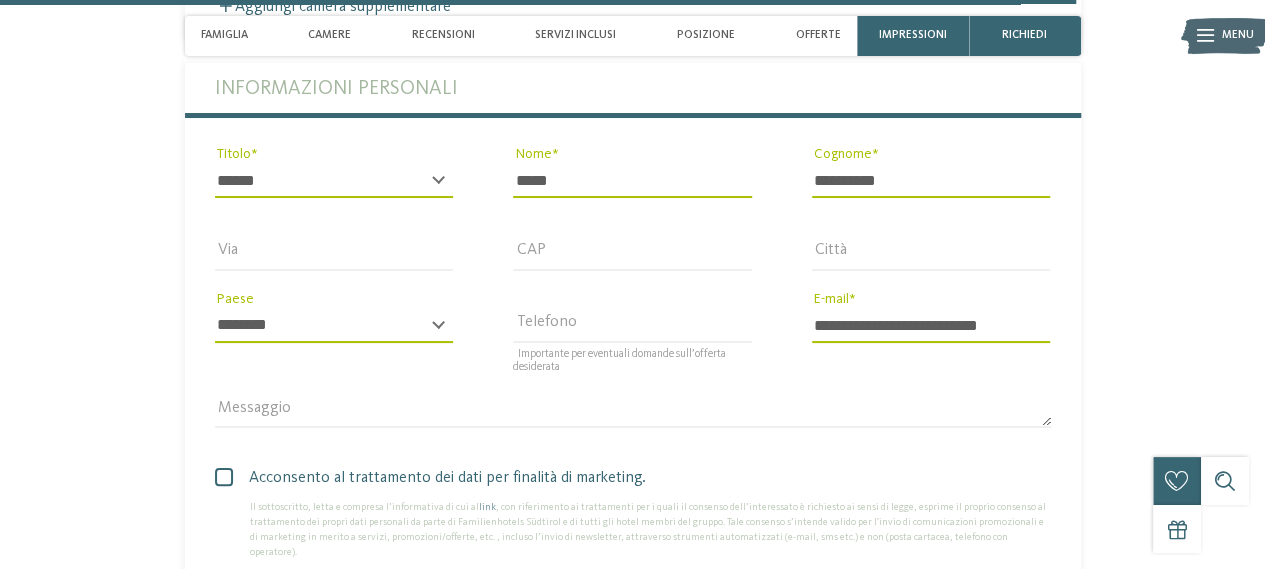 click at bounding box center (224, 477) 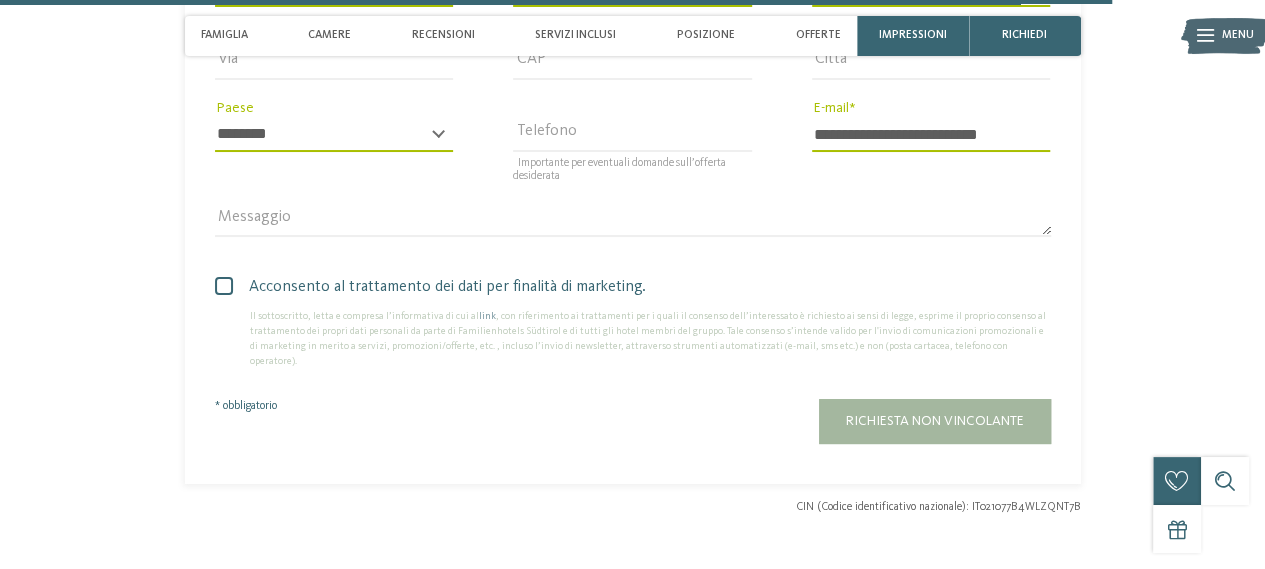 scroll, scrollTop: 5880, scrollLeft: 0, axis: vertical 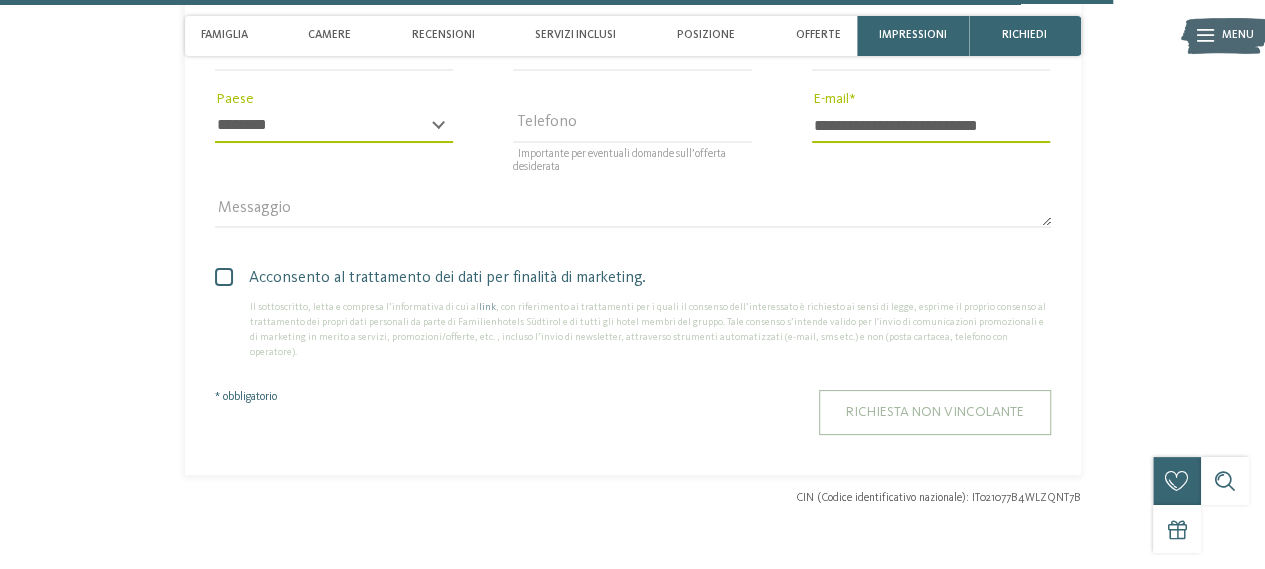 click on "Richiesta non vincolante" at bounding box center (935, 412) 